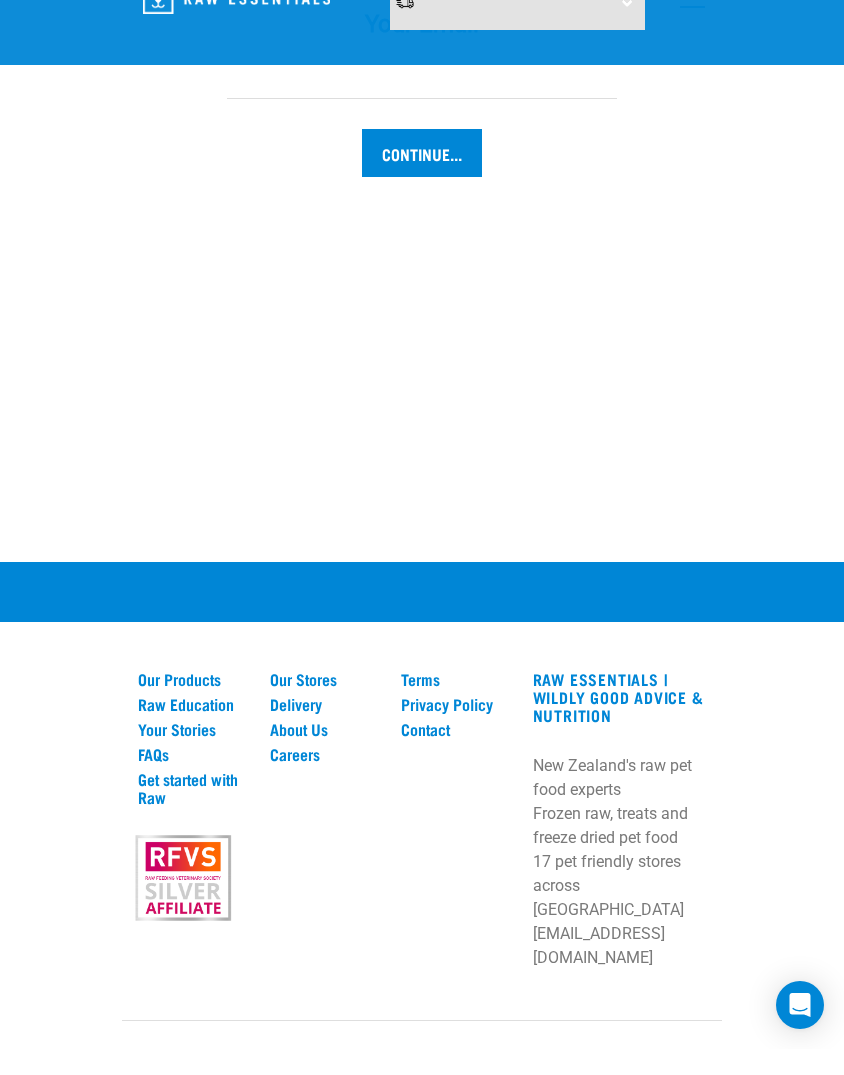 scroll, scrollTop: 2373, scrollLeft: 0, axis: vertical 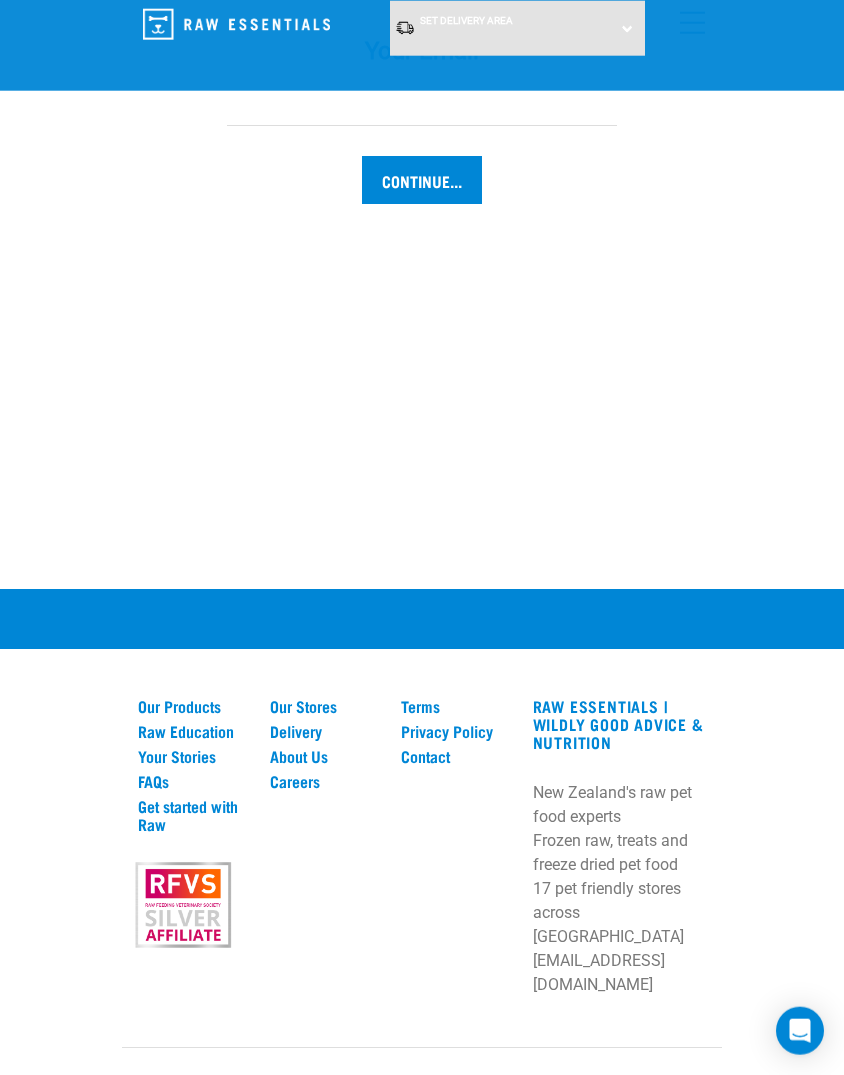 click on "Our Stores" at bounding box center (324, 706) 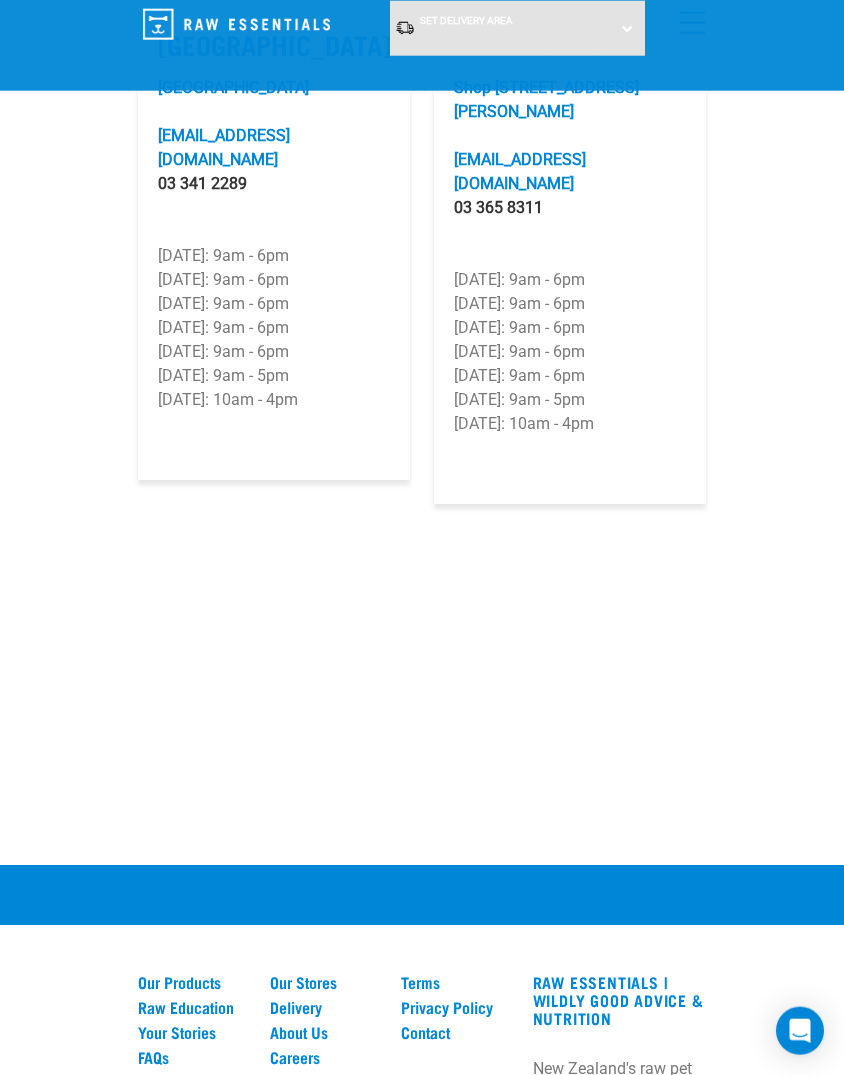 scroll, scrollTop: 5180, scrollLeft: 0, axis: vertical 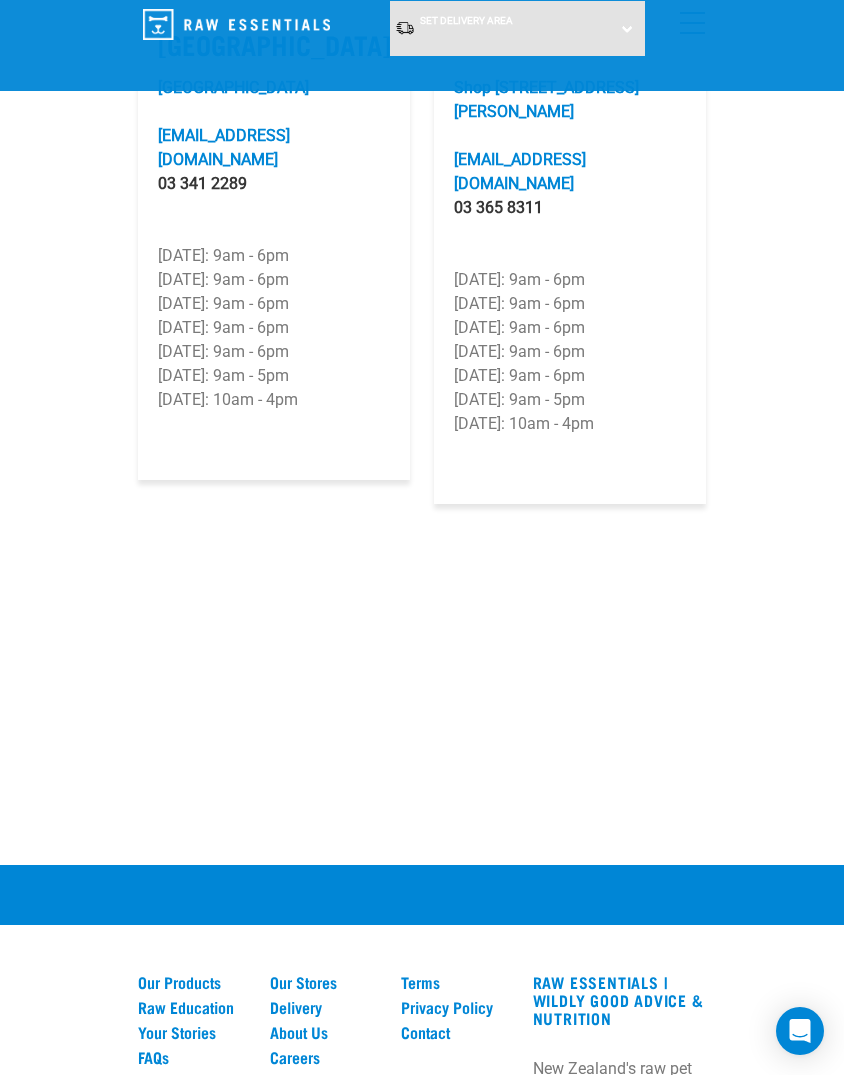 click on "Our Products" at bounding box center [192, 982] 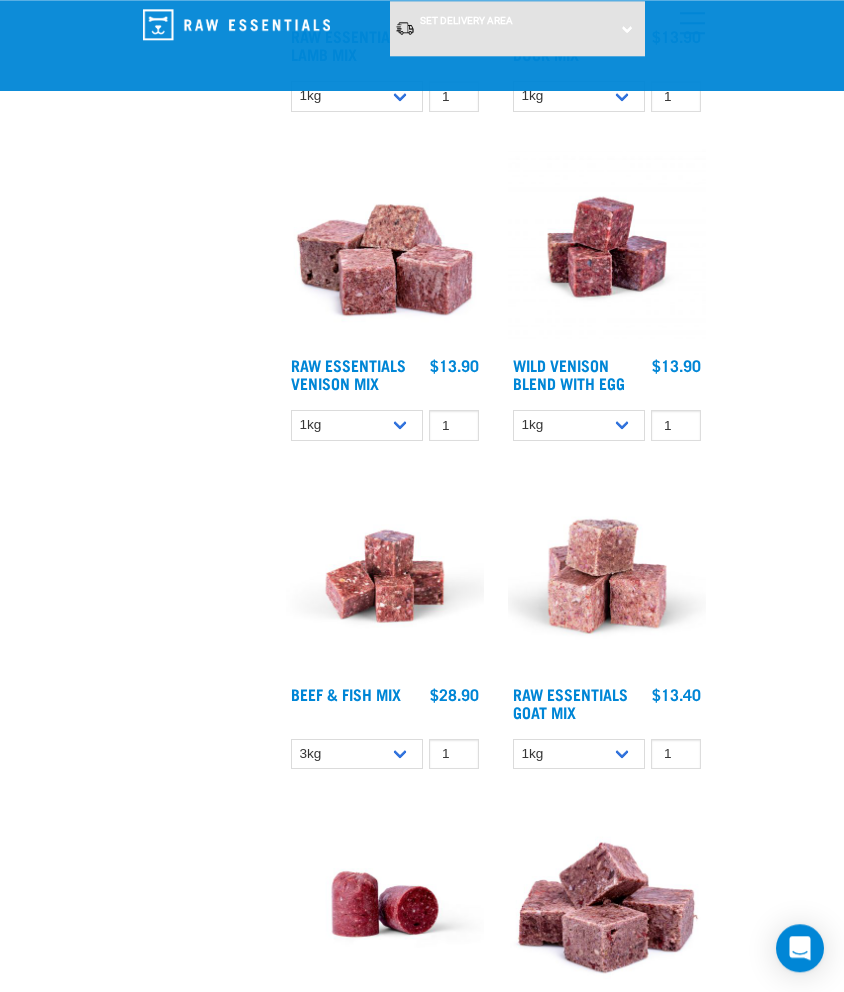 scroll, scrollTop: 3457, scrollLeft: 0, axis: vertical 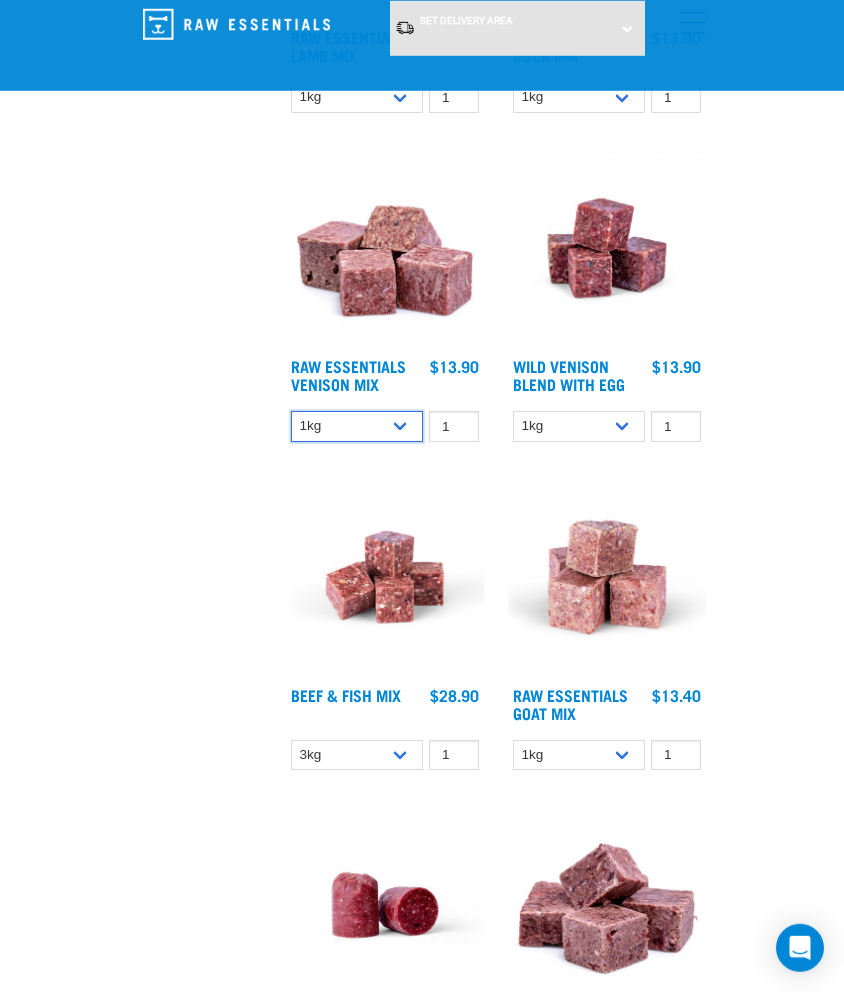 click on "1kg
3kg
Bulk (20kg)" at bounding box center (357, 426) 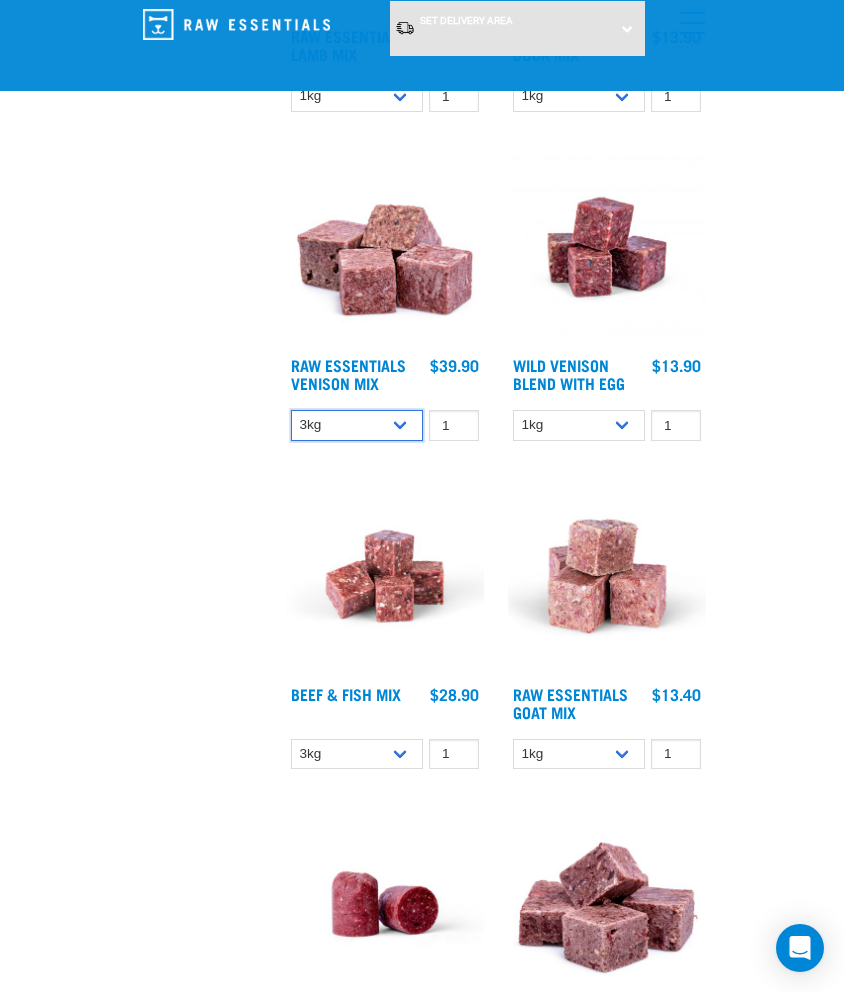 click on "1kg
3kg
Bulk (20kg)" at bounding box center (357, 425) 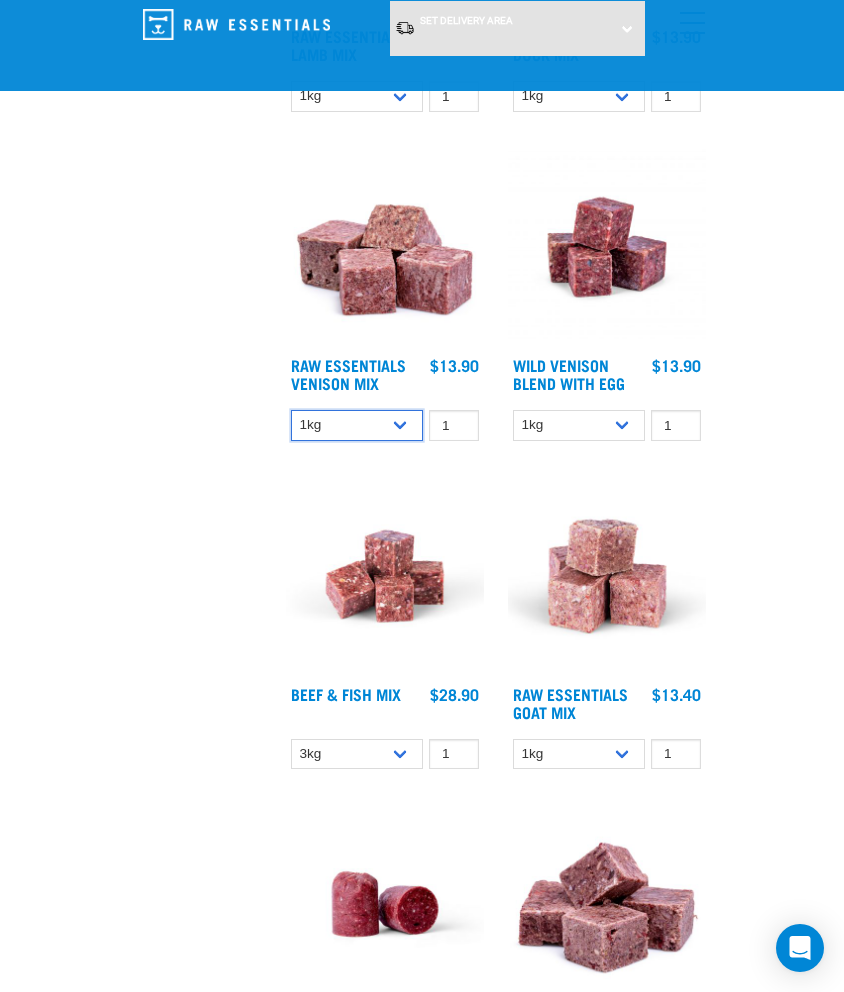 click on "1kg
3kg
Bulk (20kg)" at bounding box center [357, 425] 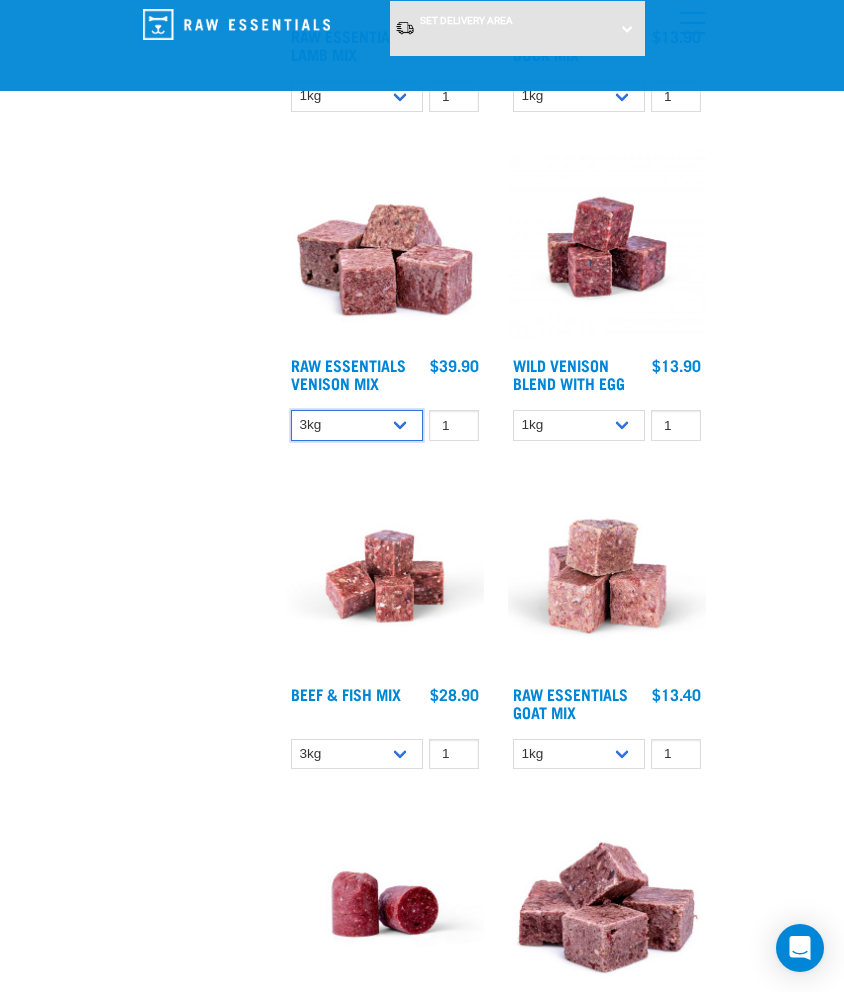 click on "1kg
3kg
Bulk (20kg)" at bounding box center [357, 425] 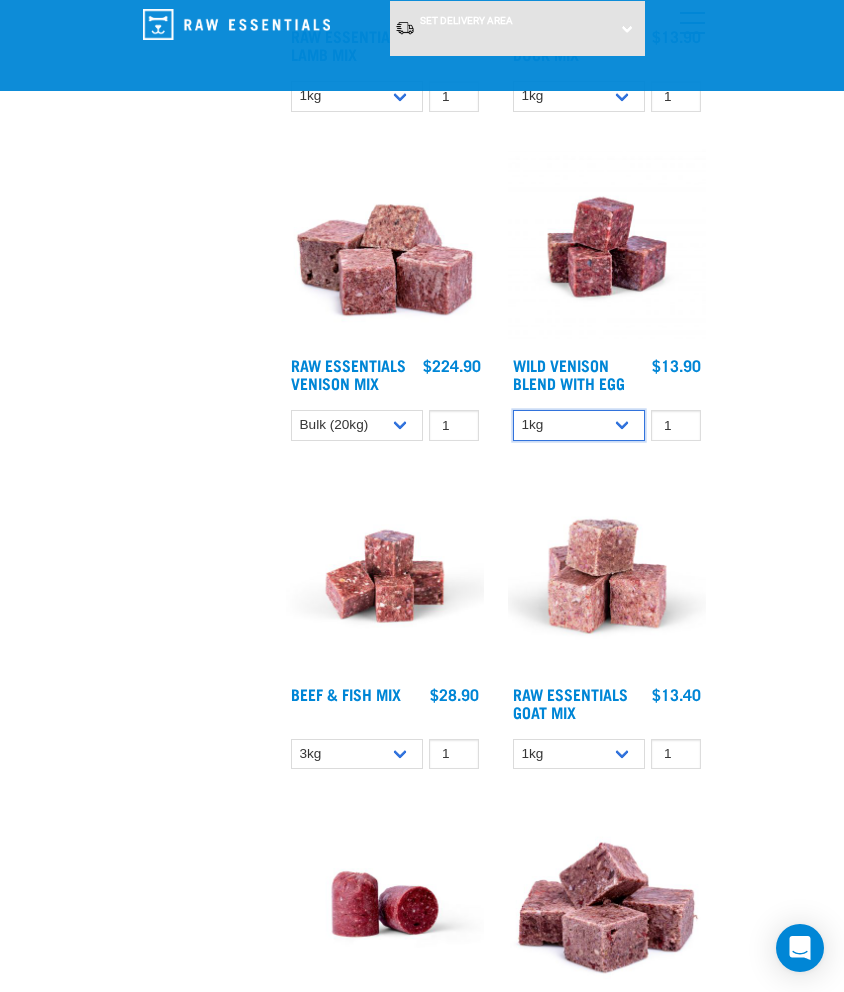click on "1kg
3kg
Bulk (10kg)" at bounding box center (579, 425) 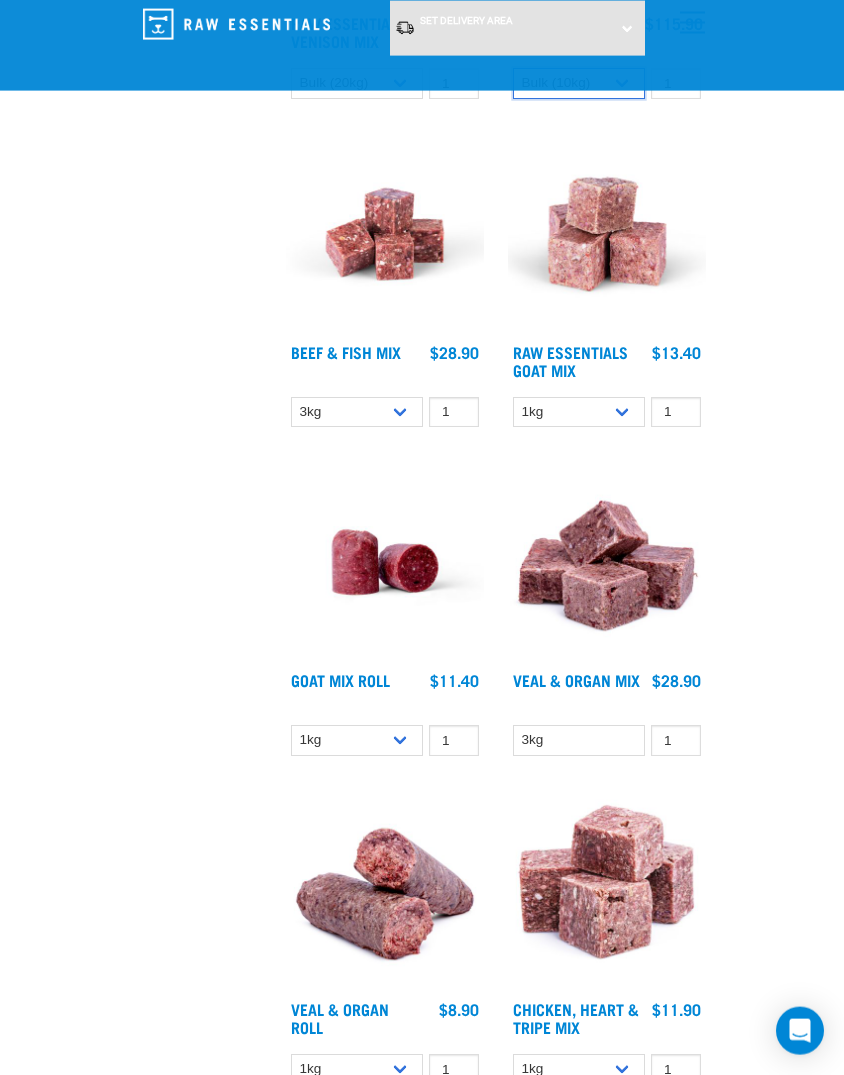 scroll, scrollTop: 3802, scrollLeft: 0, axis: vertical 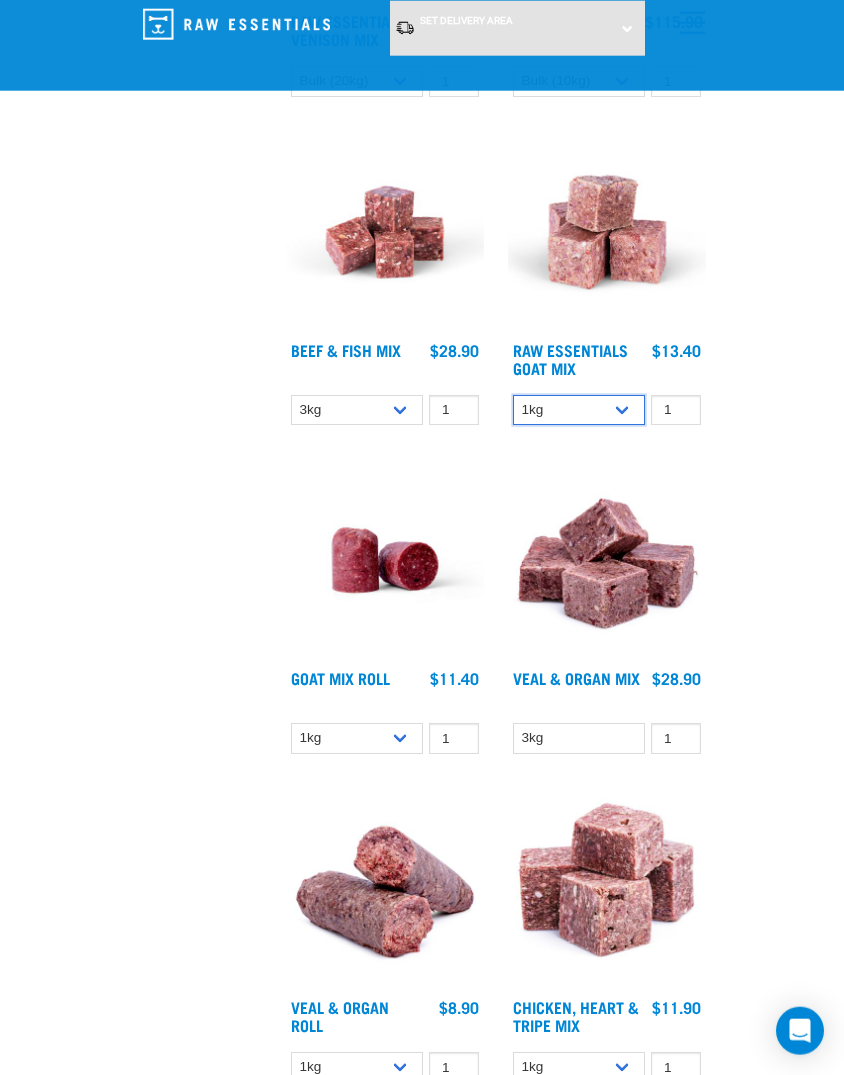 click on "1kg
3kg
Bulk (10kg)" at bounding box center [579, 410] 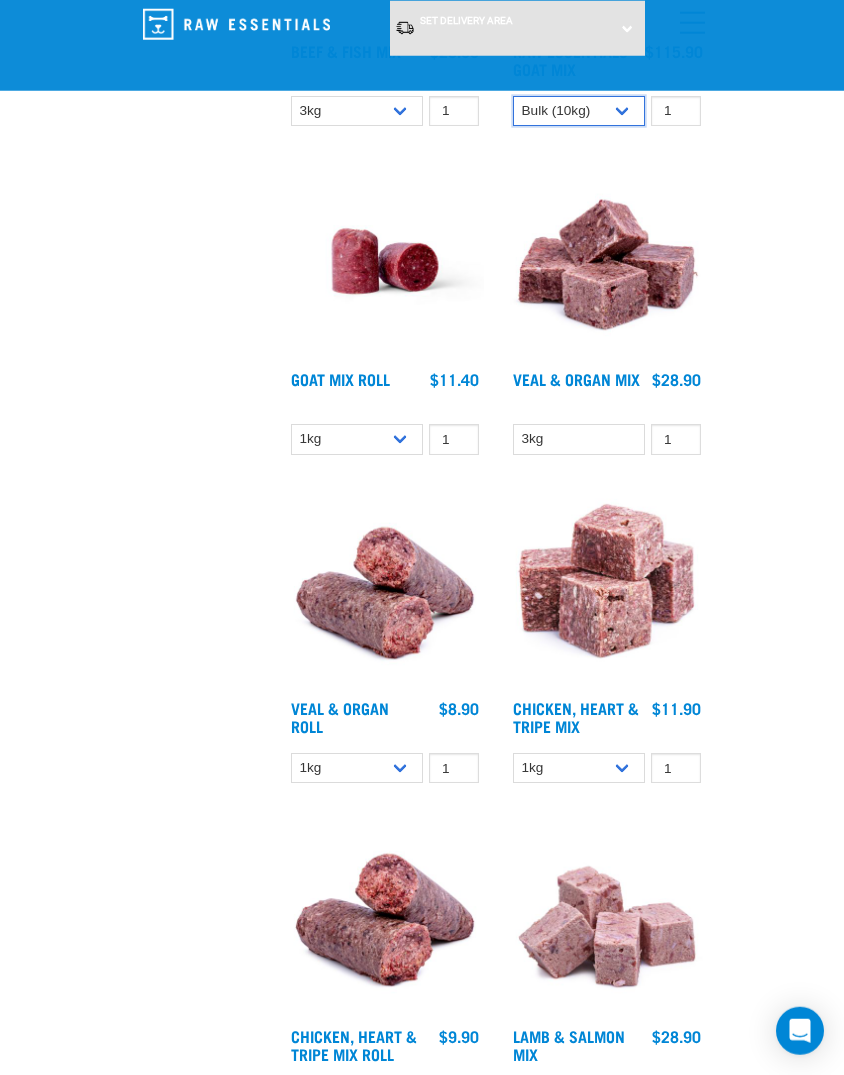 scroll, scrollTop: 4105, scrollLeft: 0, axis: vertical 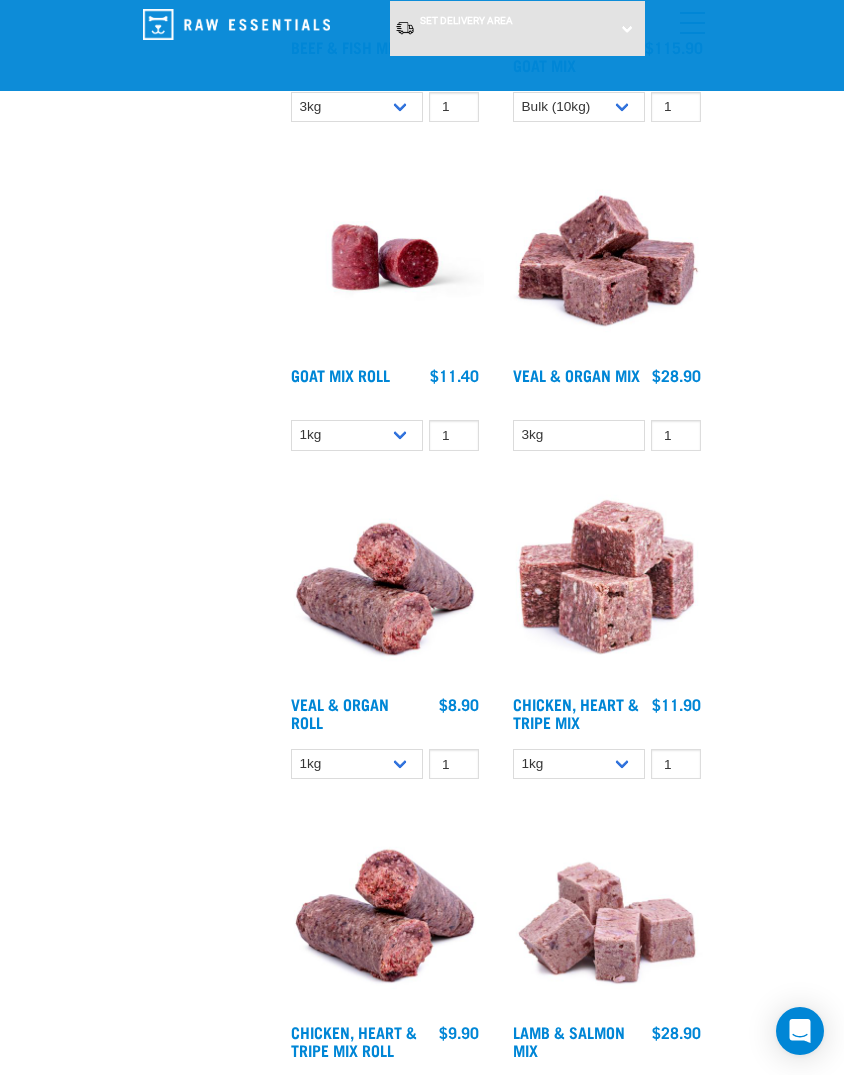 click on "Nationwide frozen delivery available now!  Learn more .
Delivery
Stores
About Us
Contact" at bounding box center [422, -598] 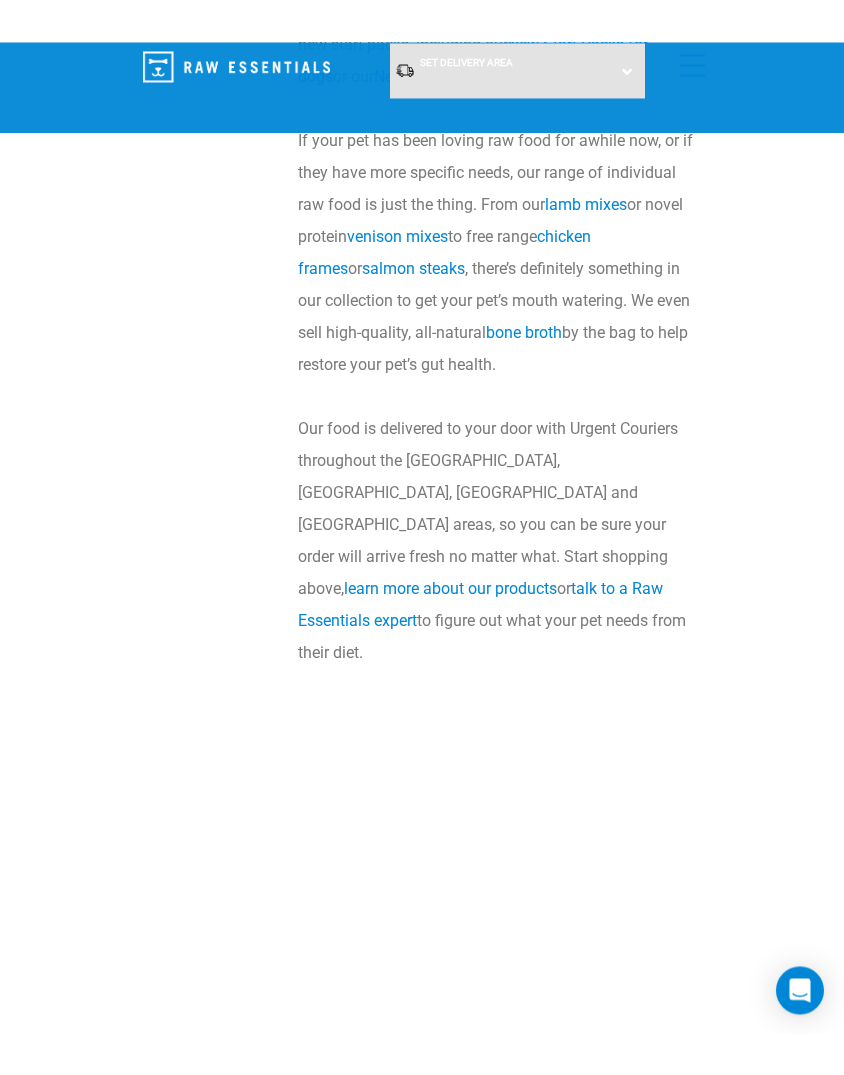 scroll, scrollTop: 6391, scrollLeft: 0, axis: vertical 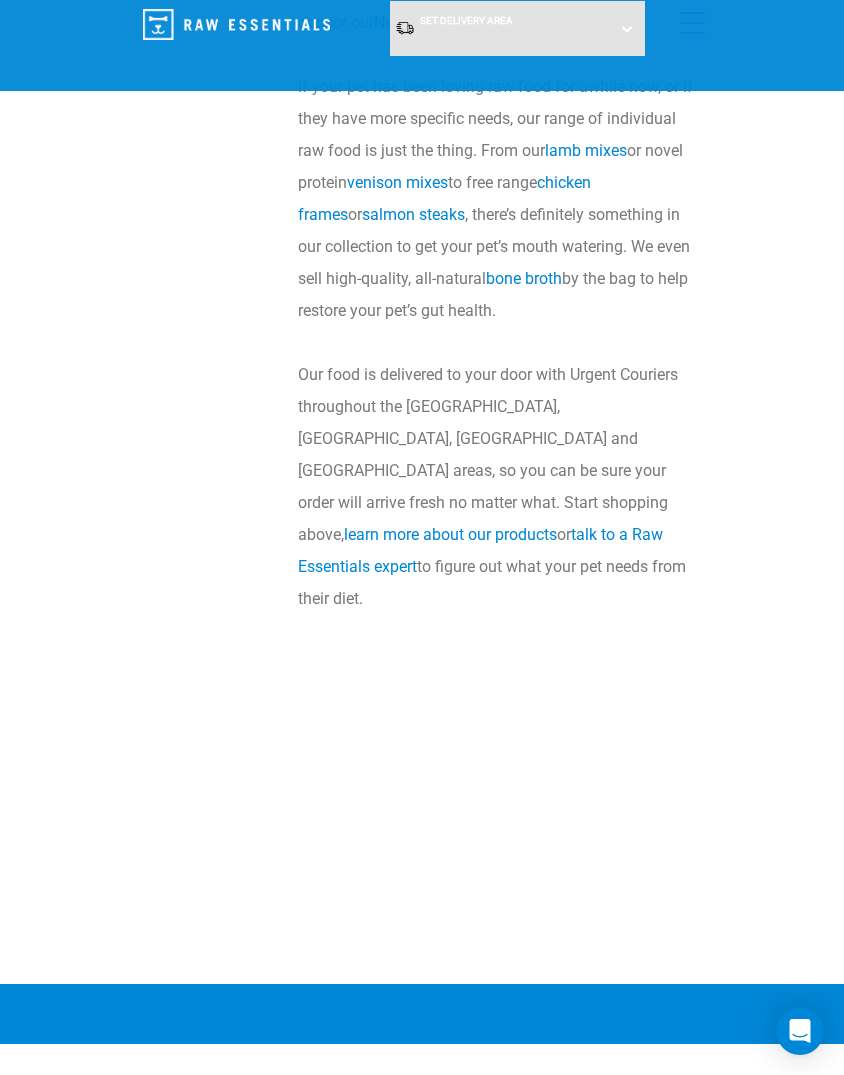 click on "Set Delivery Area
North Island
South Island" at bounding box center [518, 28] 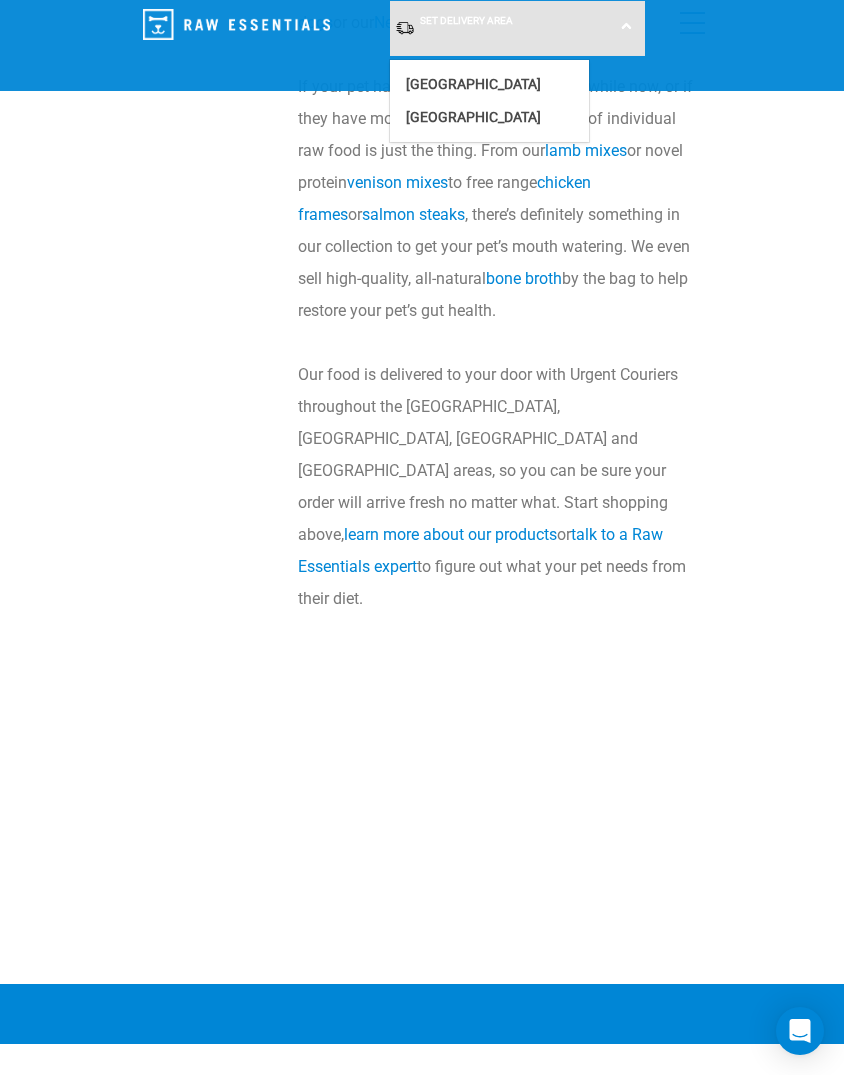 click on "Set Delivery Area
North Island
South Island" at bounding box center (518, 28) 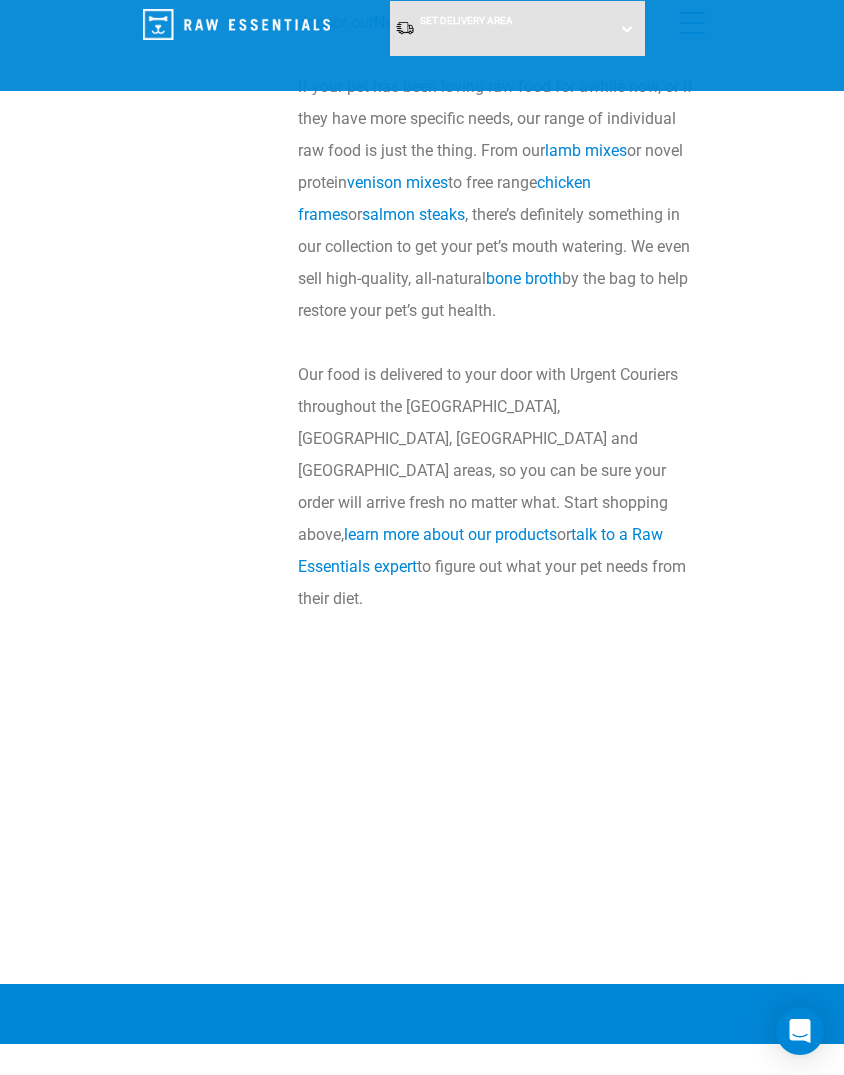click on "Set Delivery Area
North Island
South Island" at bounding box center (518, 28) 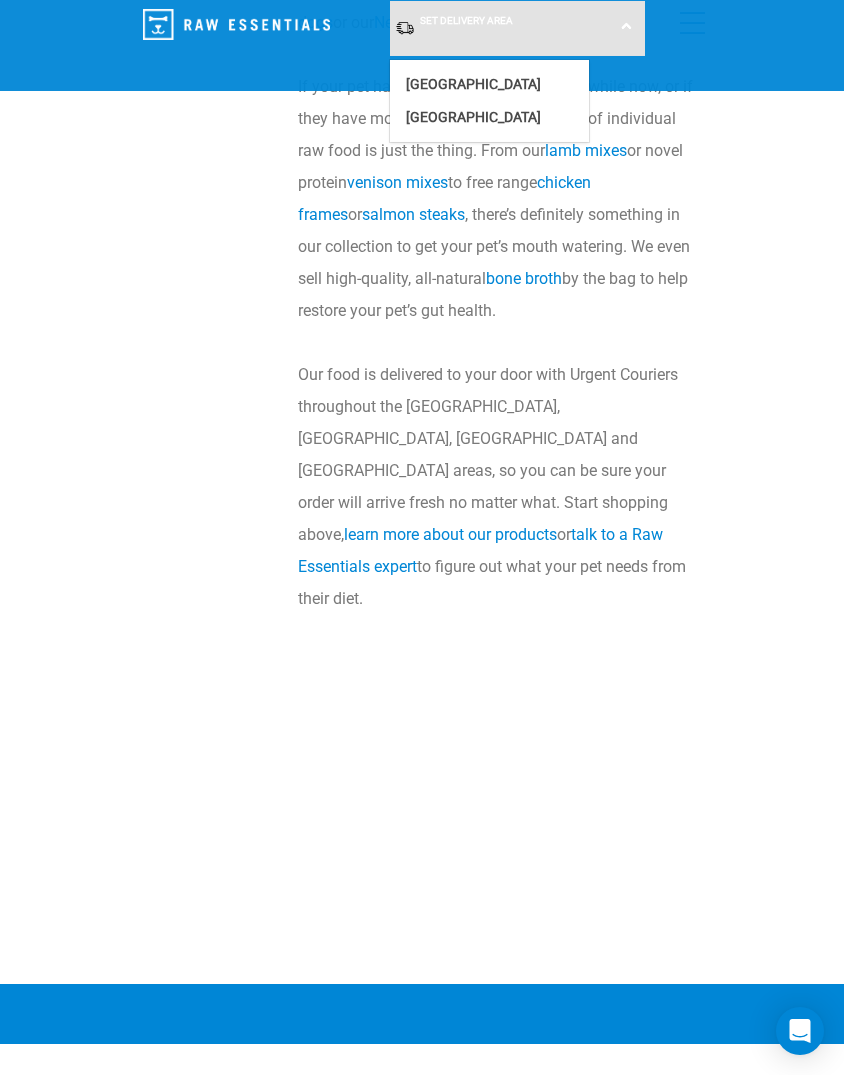 click on "[GEOGRAPHIC_DATA]" at bounding box center [489, 84] 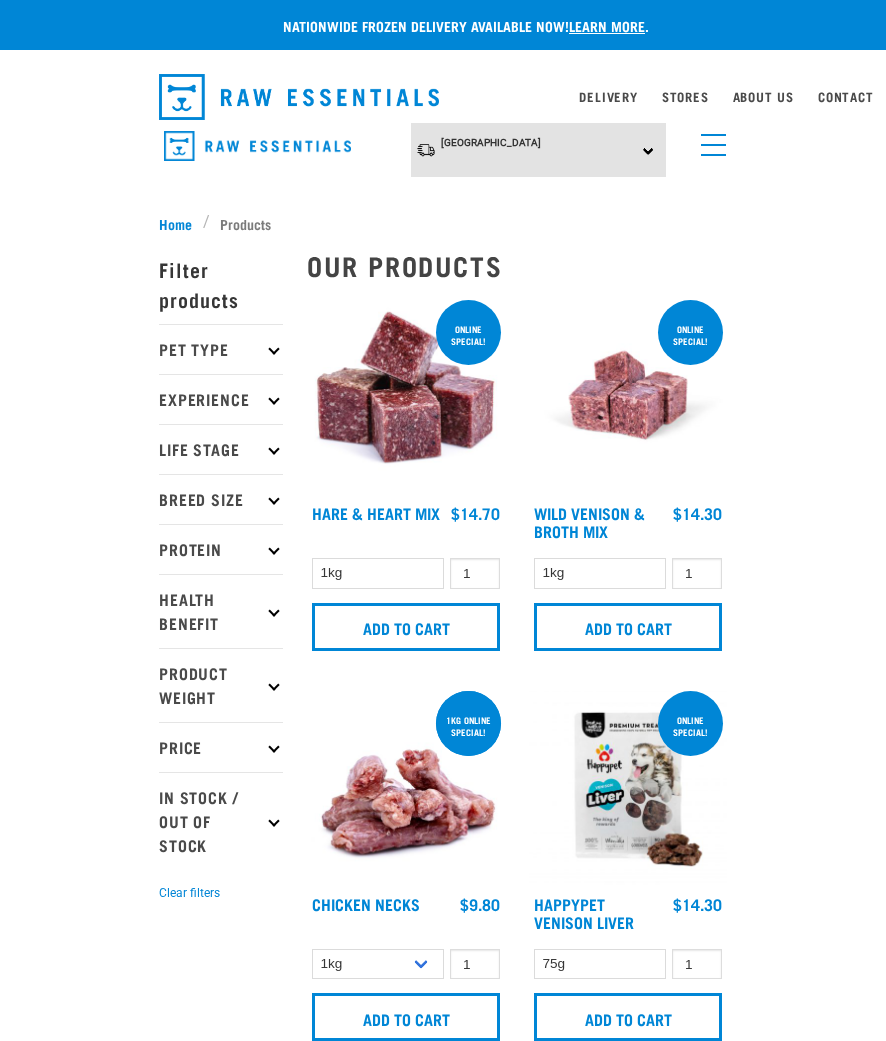 scroll, scrollTop: 5888, scrollLeft: 0, axis: vertical 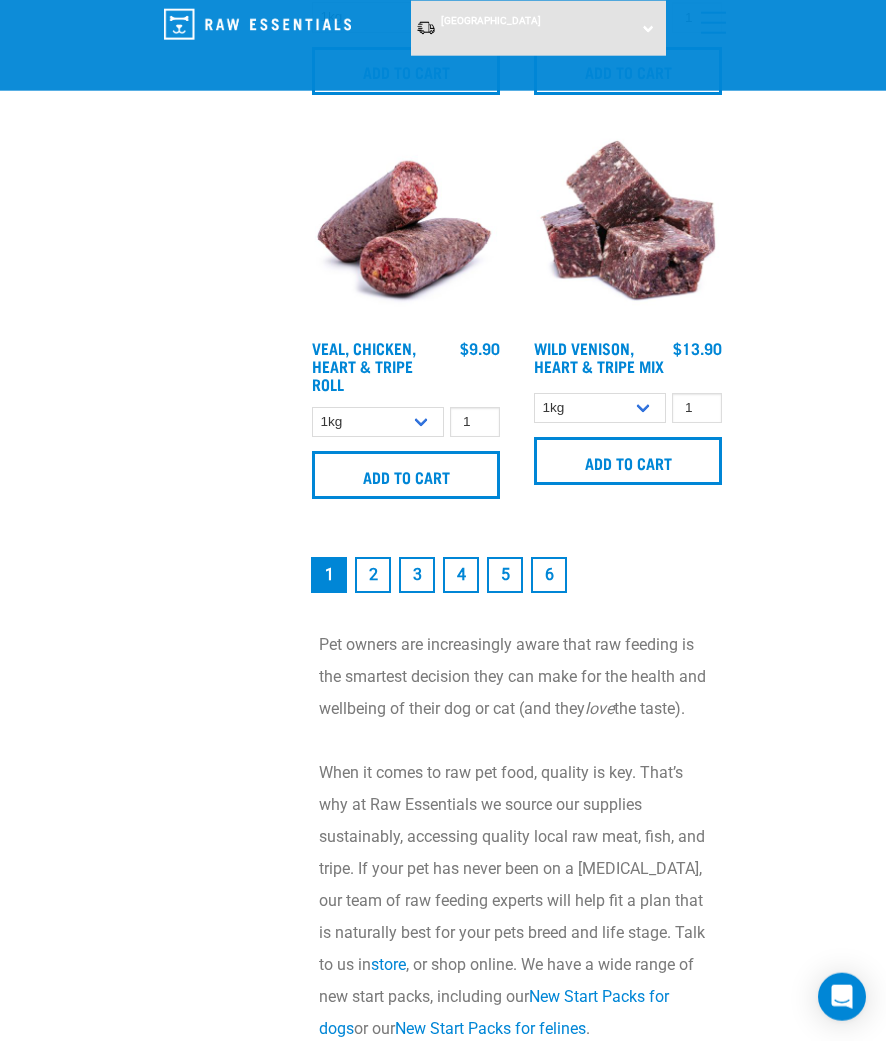 click on "[GEOGRAPHIC_DATA]" at bounding box center (491, 21) 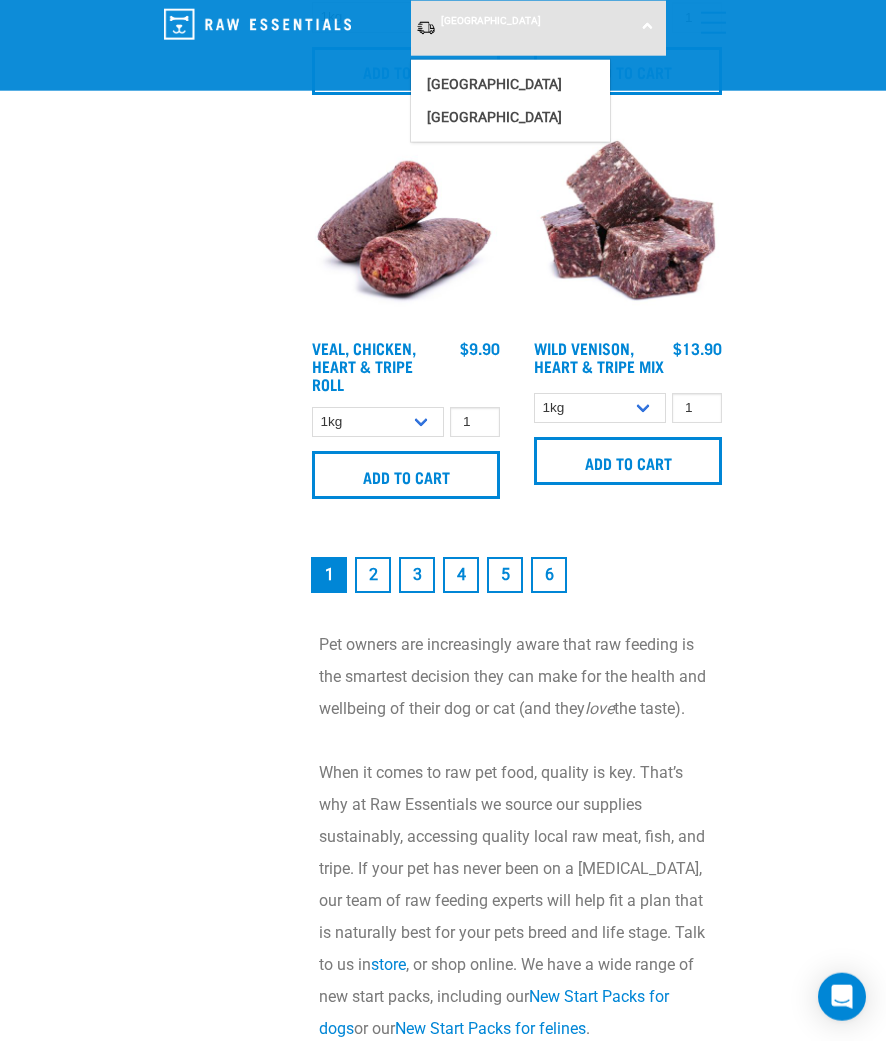 click on "×
Filter products
Pet Type
Dog
Cat
Experience
New Raw Feeder
Experienced Raw Feeder
Life Stage
Cat" at bounding box center (221, -2089) 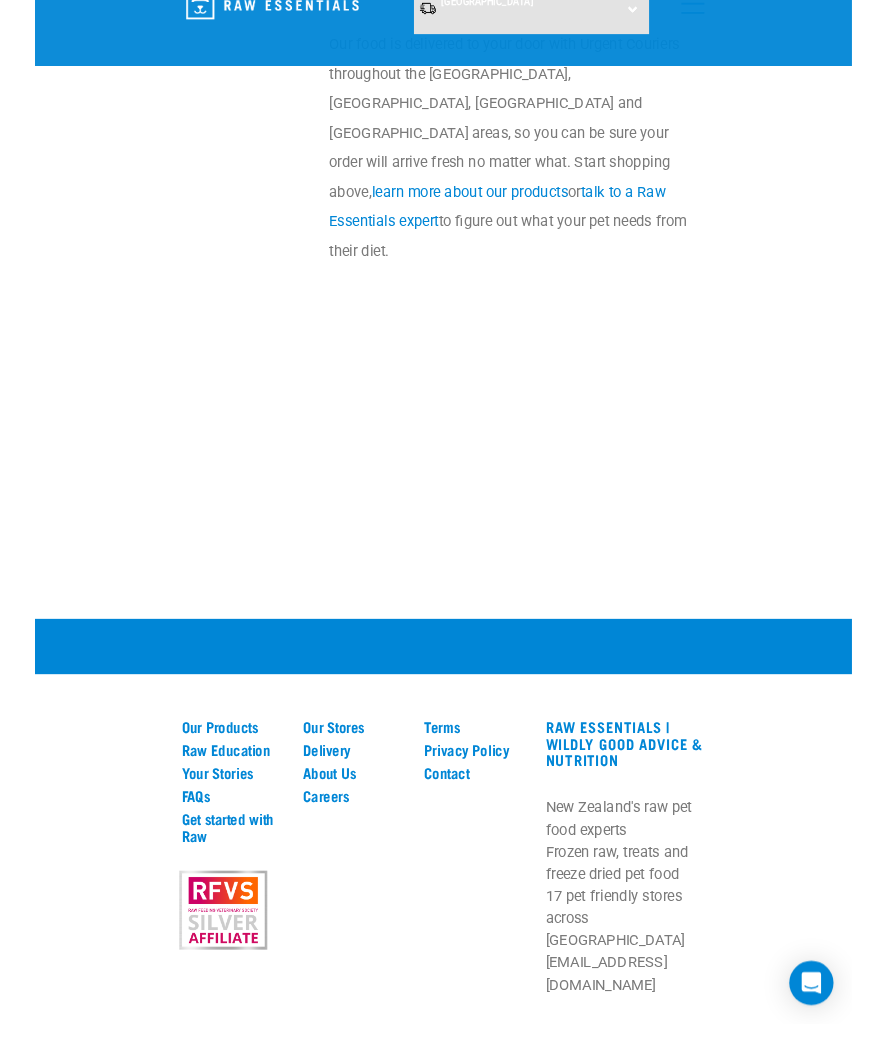 scroll, scrollTop: 7231, scrollLeft: 0, axis: vertical 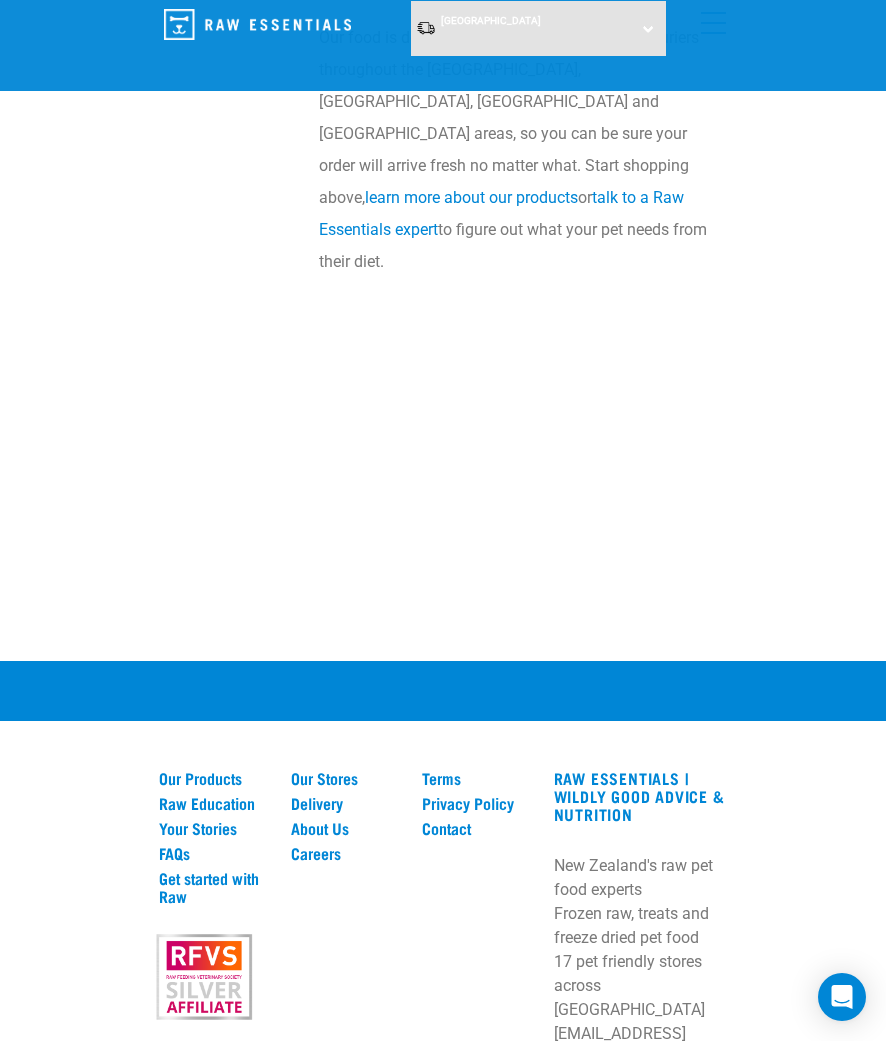 click on "Your Stories" at bounding box center [213, 828] 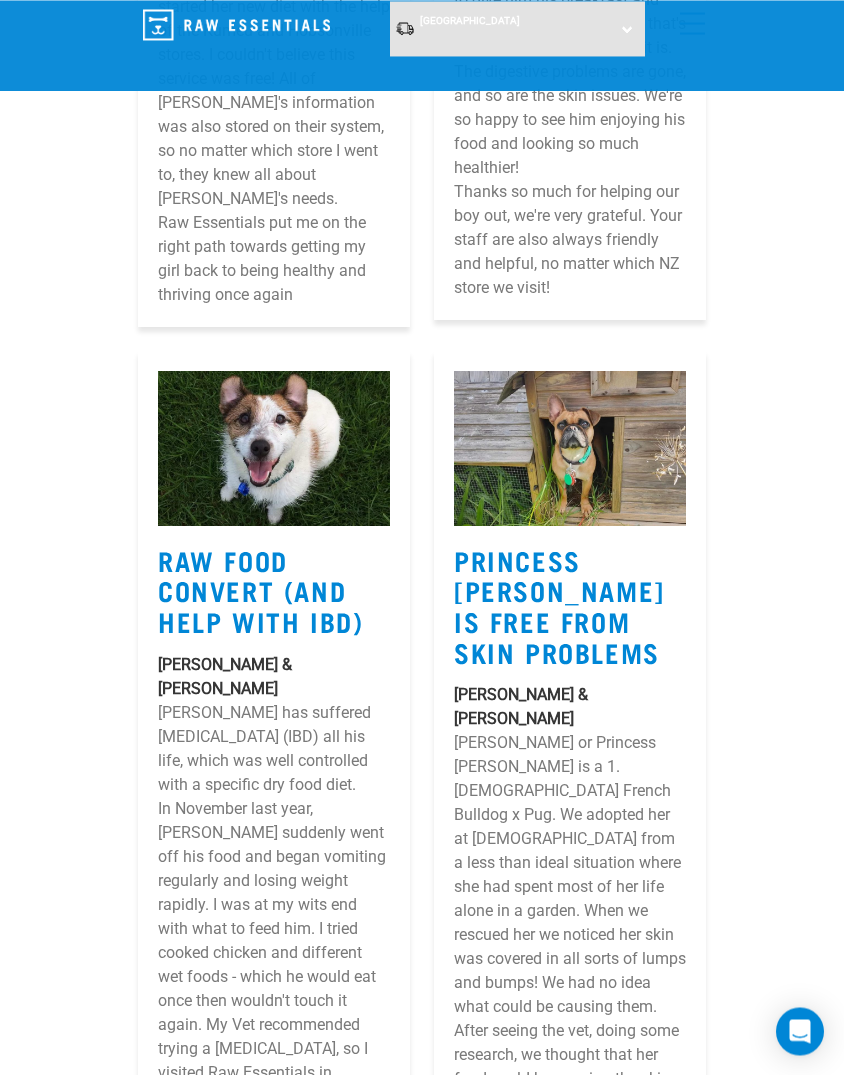 scroll, scrollTop: 15570, scrollLeft: 0, axis: vertical 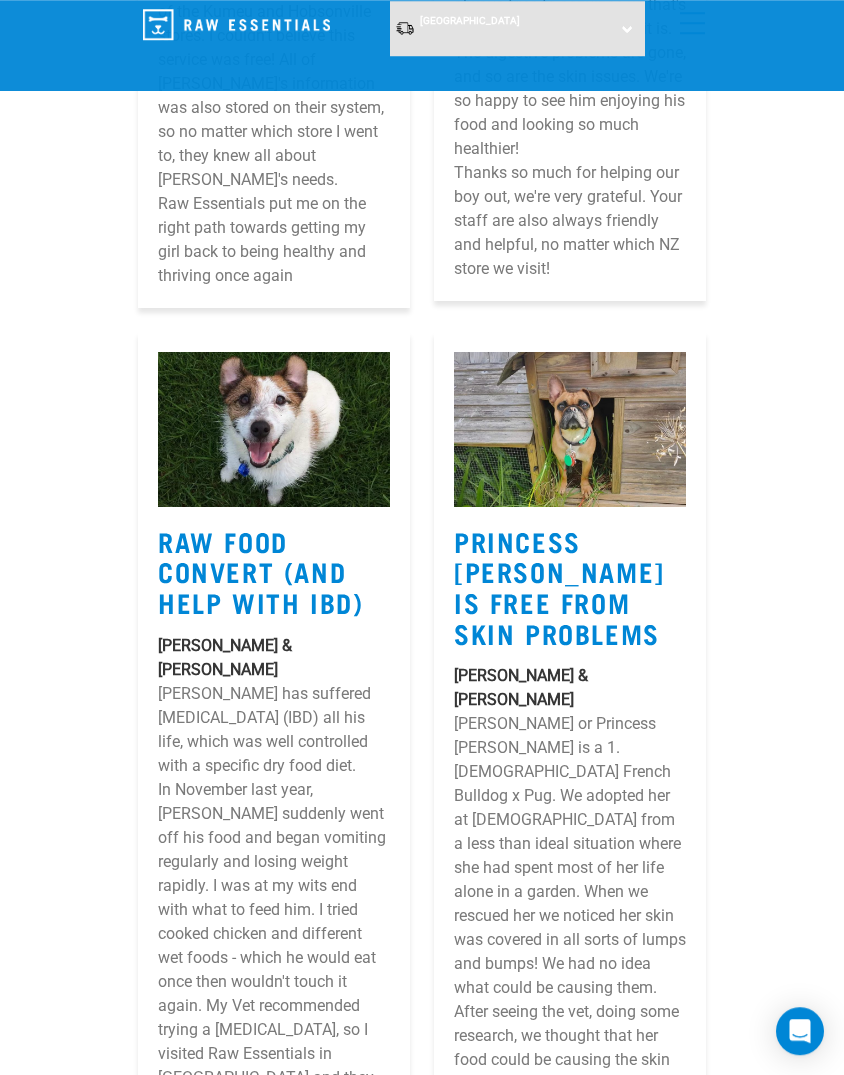 click on "Freya Can Move Freely Again
Freya is my 4 year old Labrador x Golden Retriever, as a young pup she would sometimes walk funny then gradually didn’t like playing with other dogs so much. At 1 year old she was diagnosed by X-ray with bilateral hip dysplasia and osteoarthritis. The Raw Essentials Kumeu team worked alongside my Vet to help manage Freya's arthritis. Through their support we saw massive improvements in her mobility & joint health." at bounding box center (422, -2405) 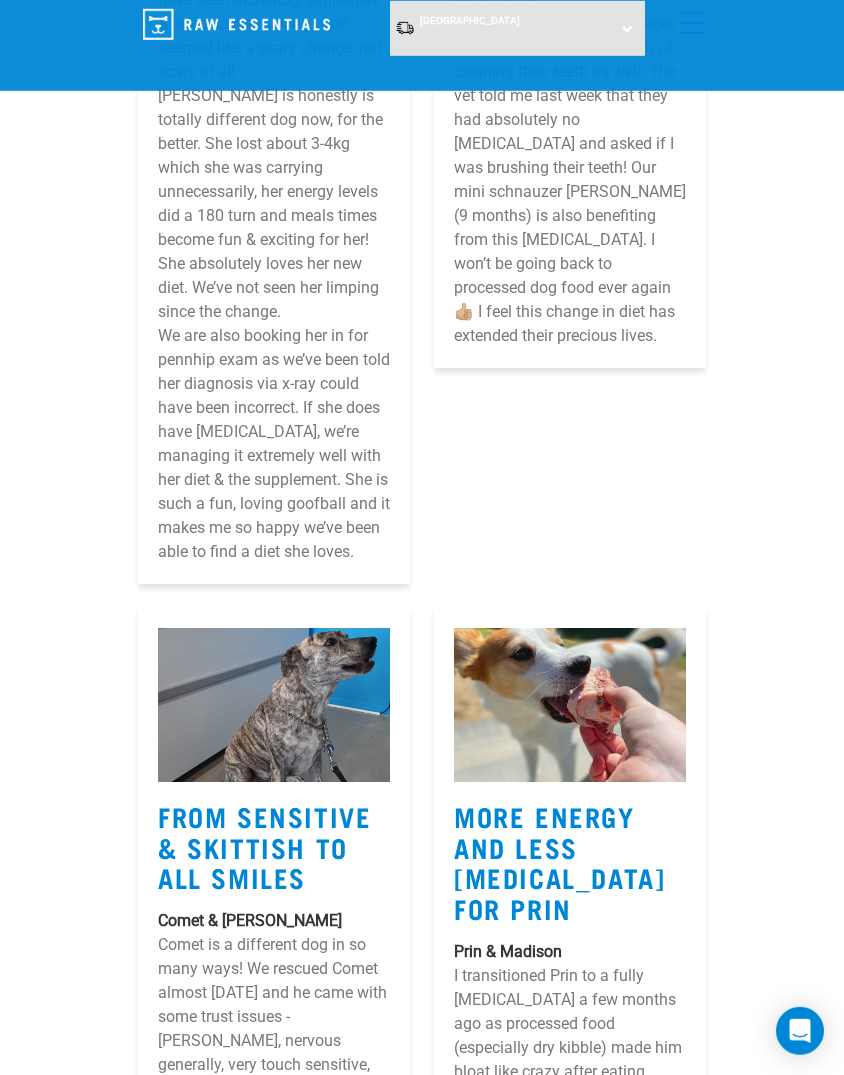 scroll, scrollTop: 18964, scrollLeft: 0, axis: vertical 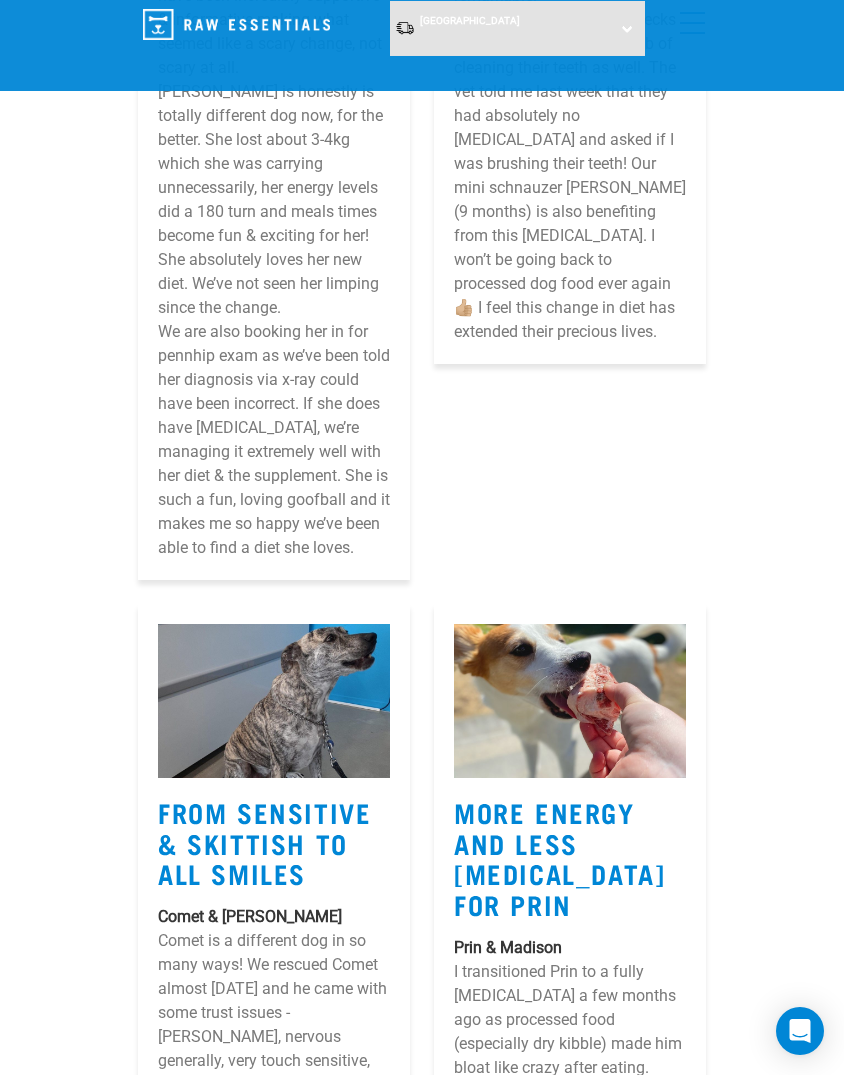 click on "Freya Can Move Freely Again
Freya is my 4 year old Labrador x Golden Retriever, as a young pup she would sometimes walk funny then gradually didn’t like playing with other dogs so much. At 1 year old she was diagnosed by X-ray with bilateral hip dysplasia and osteoarthritis. The Raw Essentials Kumeu team worked alongside my Vet to help manage Freya's arthritis. Through their support we saw massive improvements in her mobility & joint health." at bounding box center (422, -5799) 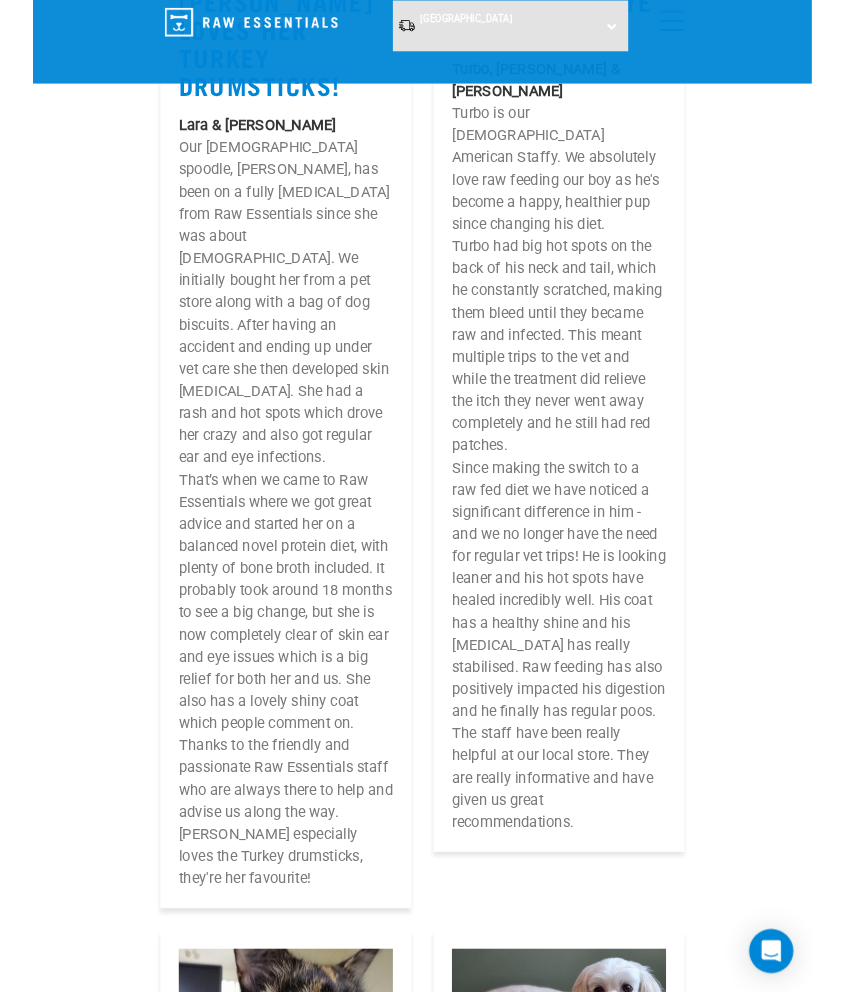 scroll, scrollTop: 21201, scrollLeft: 0, axis: vertical 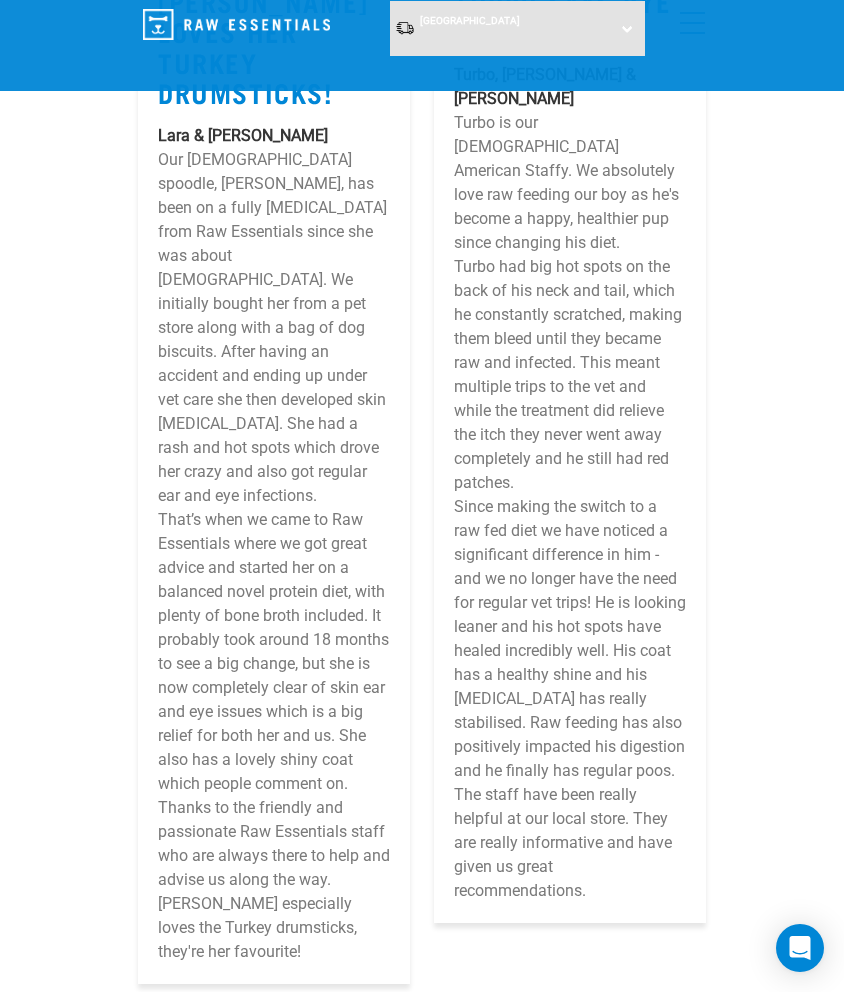 click on "Freya Can Move Freely Again
Freya is my 4 year old Labrador x Golden Retriever, as a young pup she would sometimes walk funny then gradually didn’t like playing with other dogs so much. At 1 year old she was diagnosed by X-ray with bilateral hip dysplasia and osteoarthritis. The Raw Essentials Kumeu team worked alongside my Vet to help manage Freya's arthritis. Through their support we saw massive improvements in her mobility & joint health." at bounding box center (422, -8036) 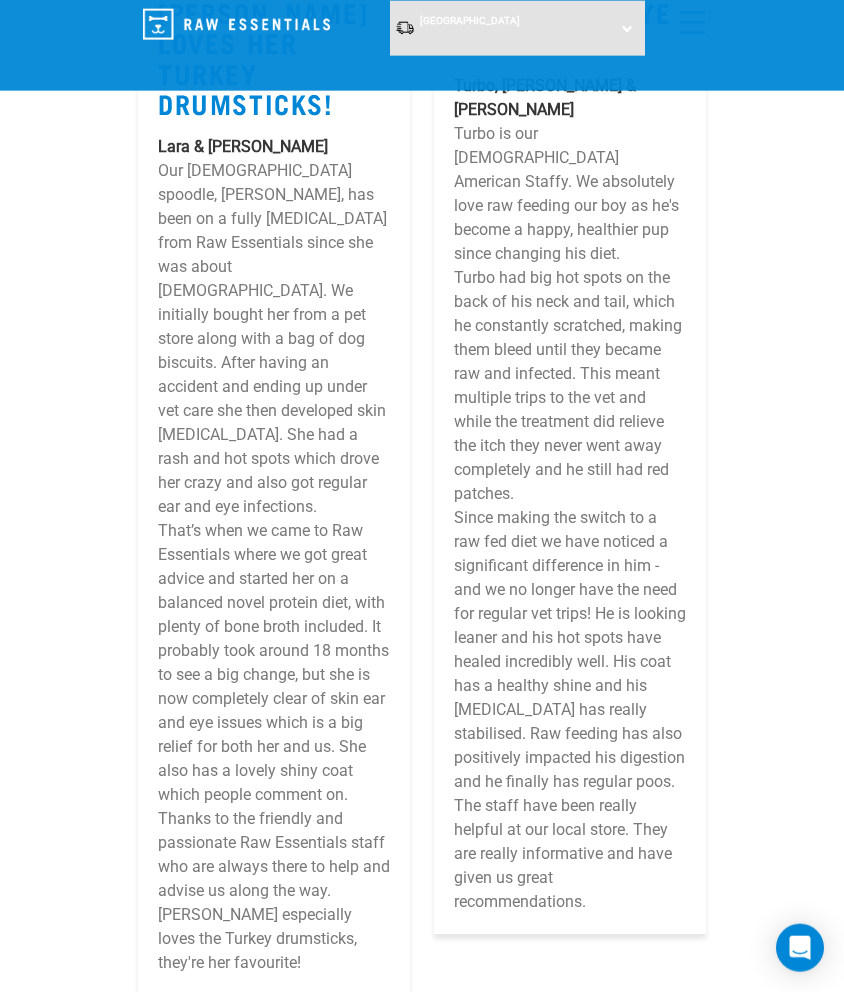 scroll, scrollTop: 21187, scrollLeft: 0, axis: vertical 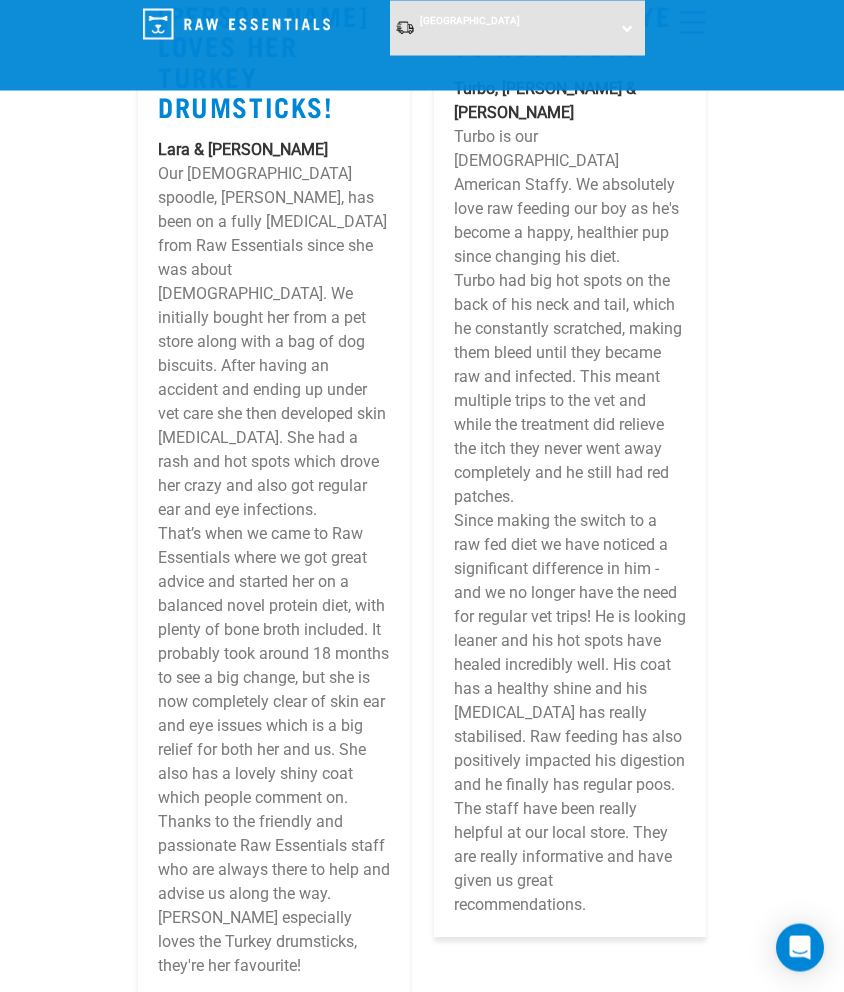 click on "Slimmed Mili is a Raw Diet Convert!
Mili & Aileen
Mili was an overweight little dog for a good few years before we decided to change her diet. I had tried every brand of weight loss dog food on the market and nothing seemed to work for her. When Raw Essentials opened in Christchurch, I popped in just for a nosey. I had always been skeptical of raw feeding (mostly because I didn't have a great understanding of it), but after talking to the lovely staff there I was convinced to give it a try.  I would recommend raw feeding to anyone who has been considering it. The staff at Raw Essentials are super helpful and will support and guide you through the whole process, thank you Raw Essentials!" at bounding box center (570, 1837) 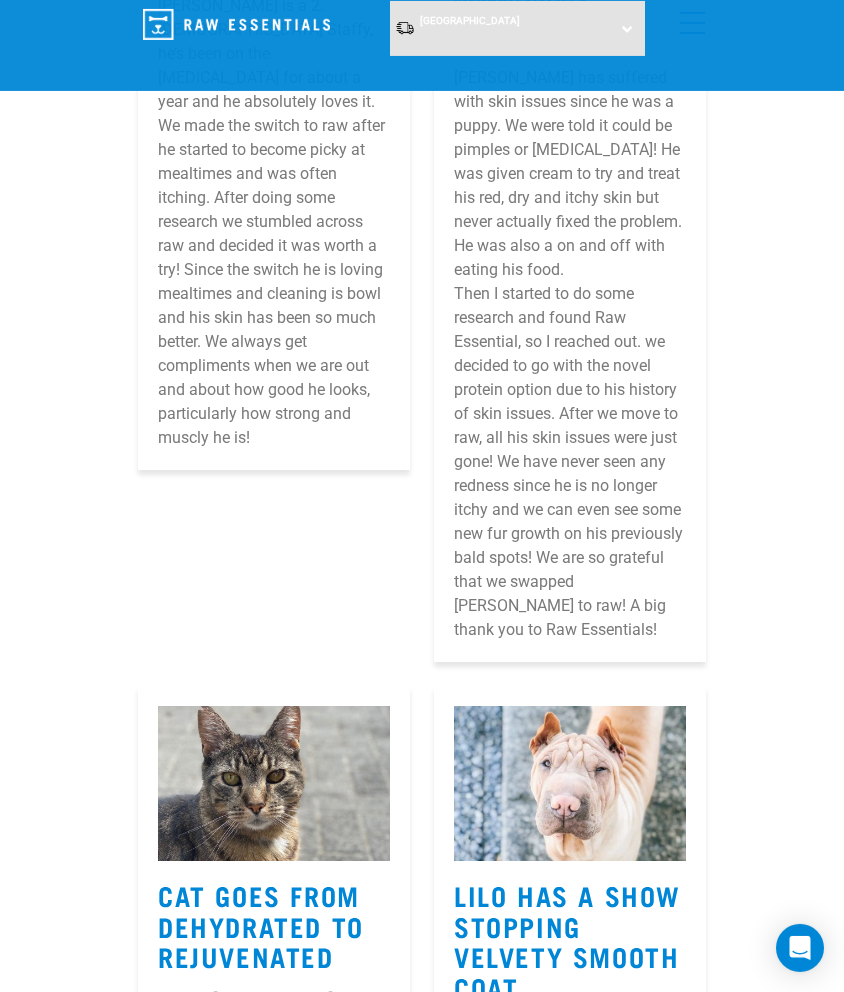 scroll, scrollTop: 0, scrollLeft: 0, axis: both 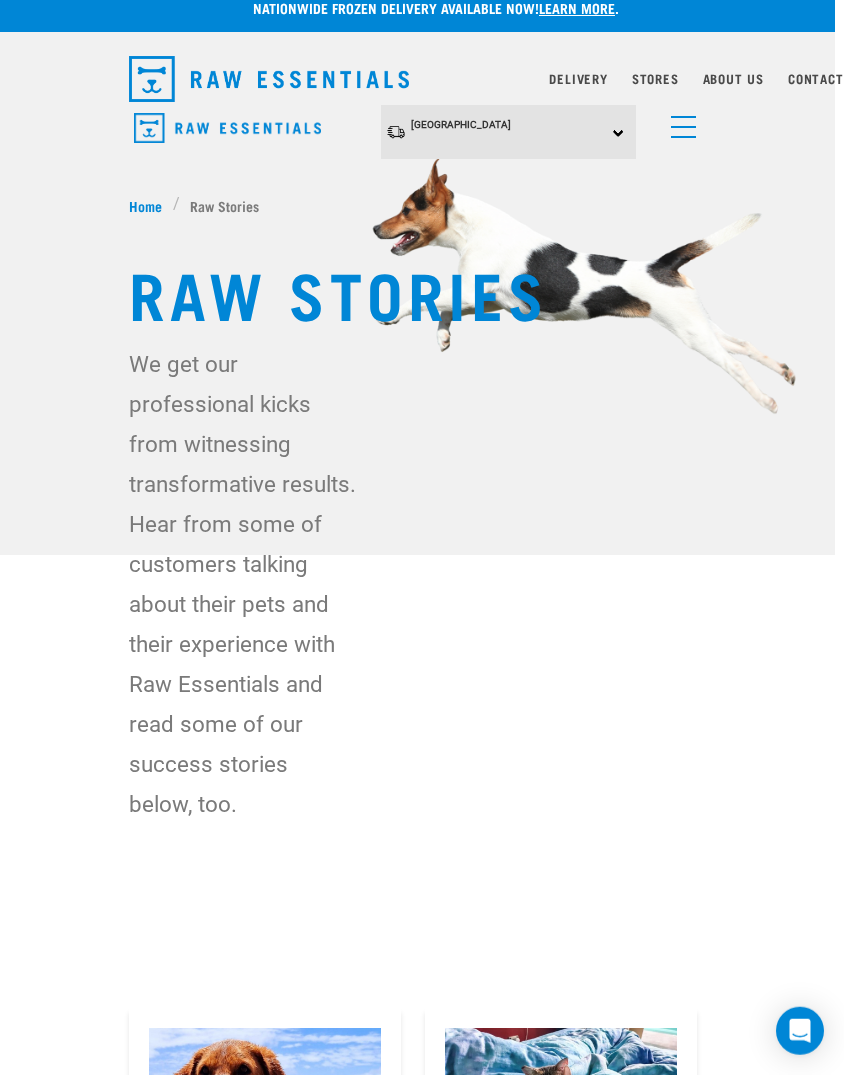 click on "About Us" at bounding box center [733, 78] 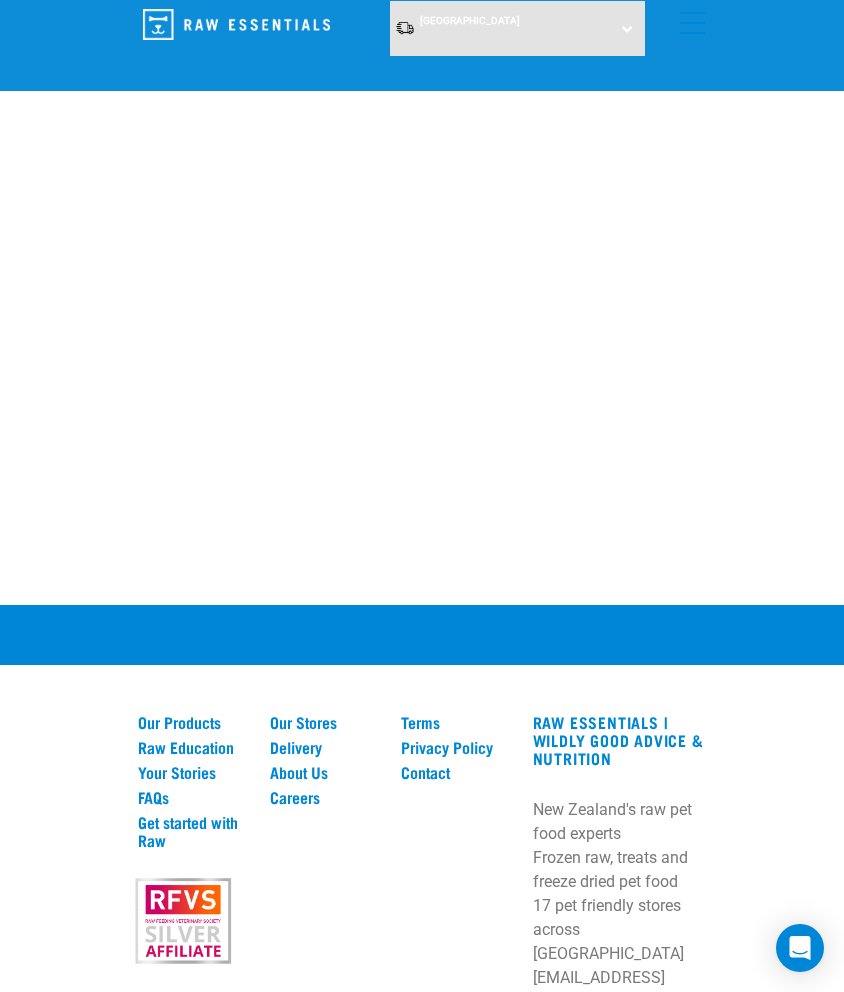 scroll, scrollTop: 3271, scrollLeft: 0, axis: vertical 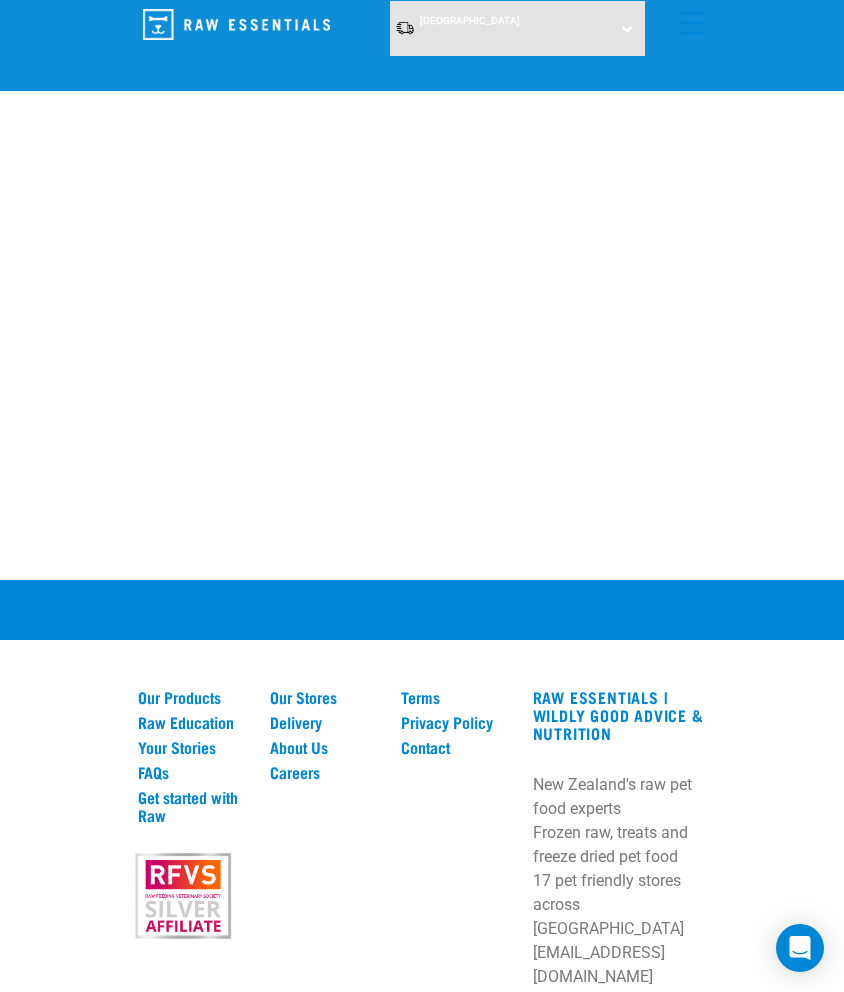 click on "Our Products" at bounding box center [192, 697] 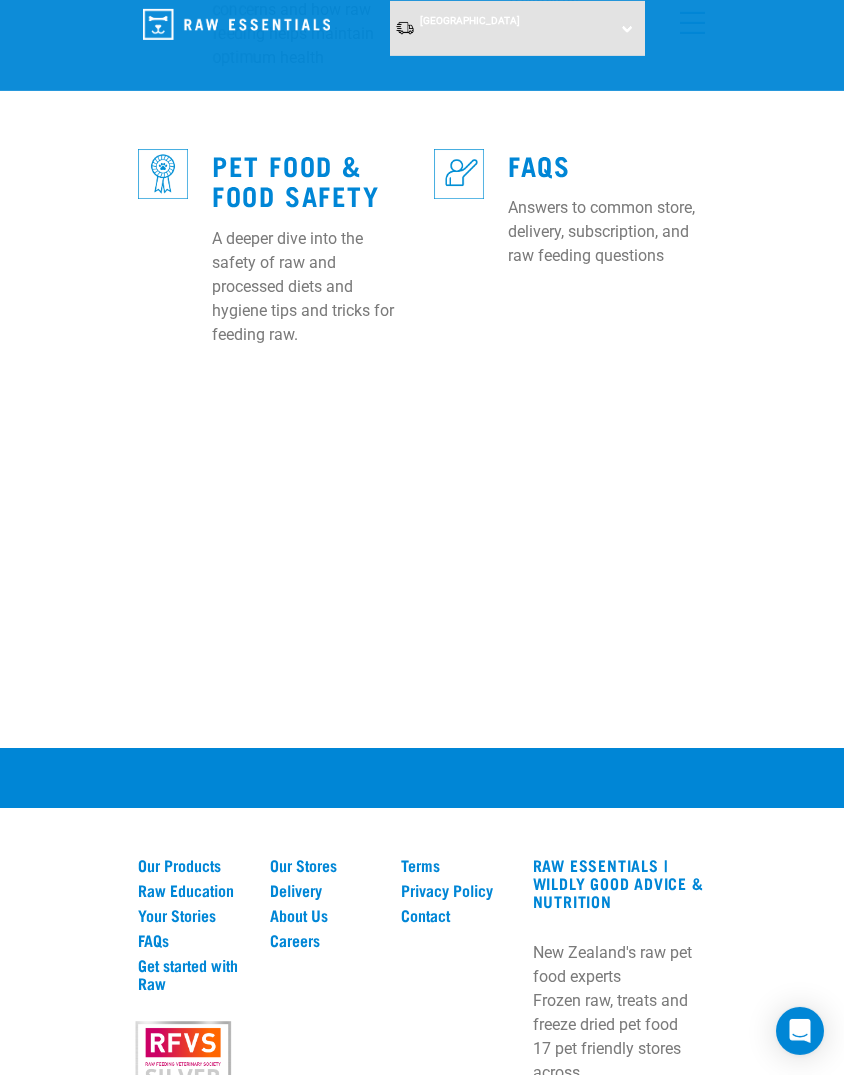 scroll, scrollTop: 1827, scrollLeft: 0, axis: vertical 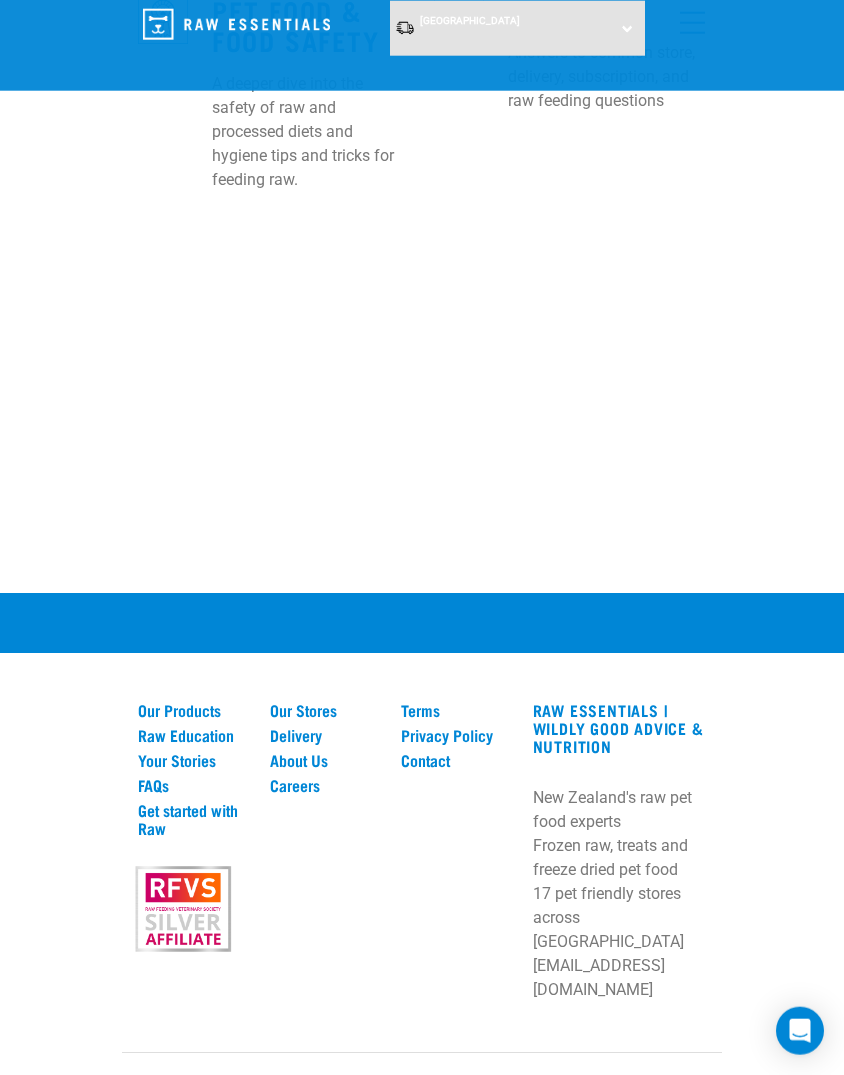 click on "Get started with Raw" at bounding box center (192, 819) 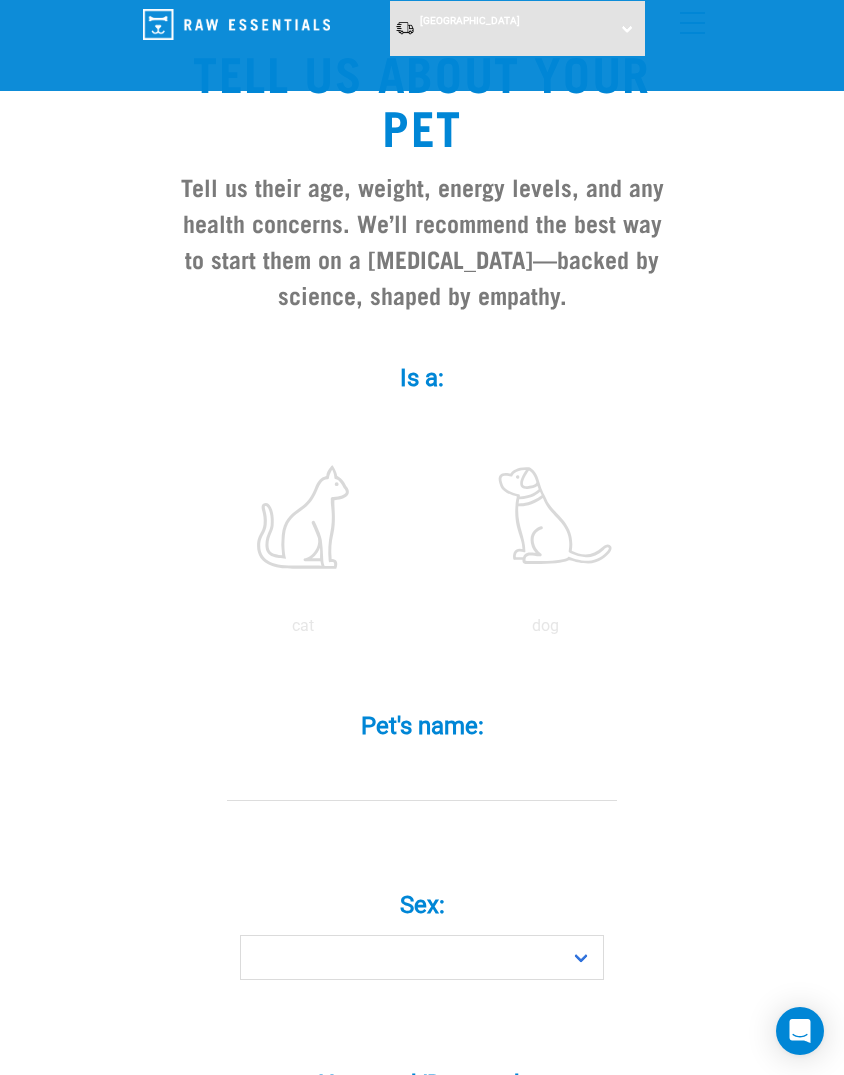 scroll, scrollTop: 159, scrollLeft: 0, axis: vertical 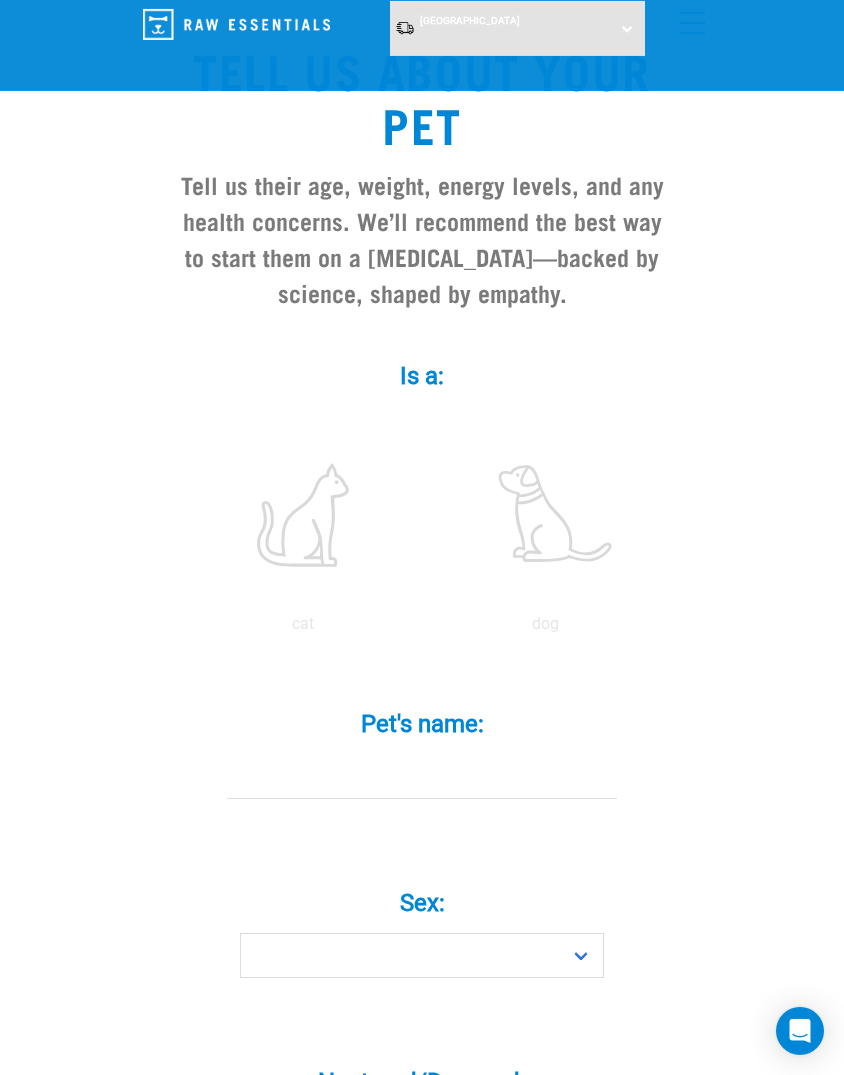 click at bounding box center [545, 515] 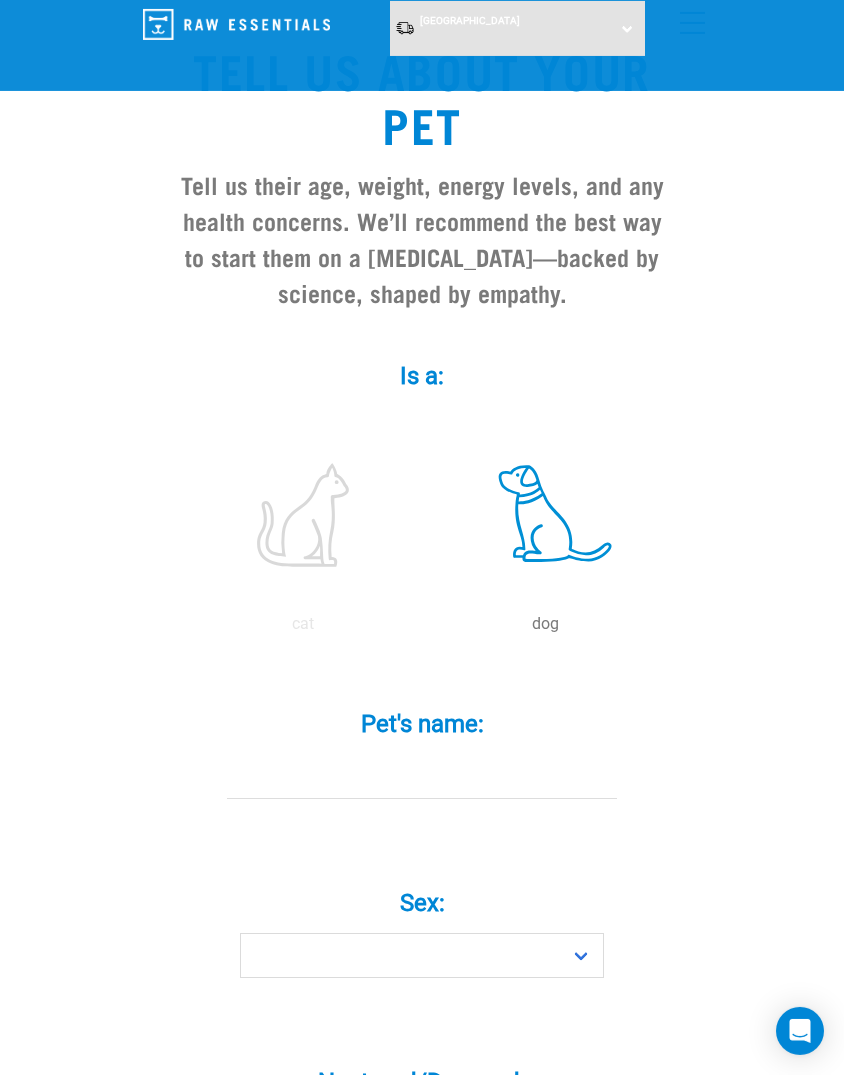 click on "Pet's name: *" at bounding box center (422, 776) 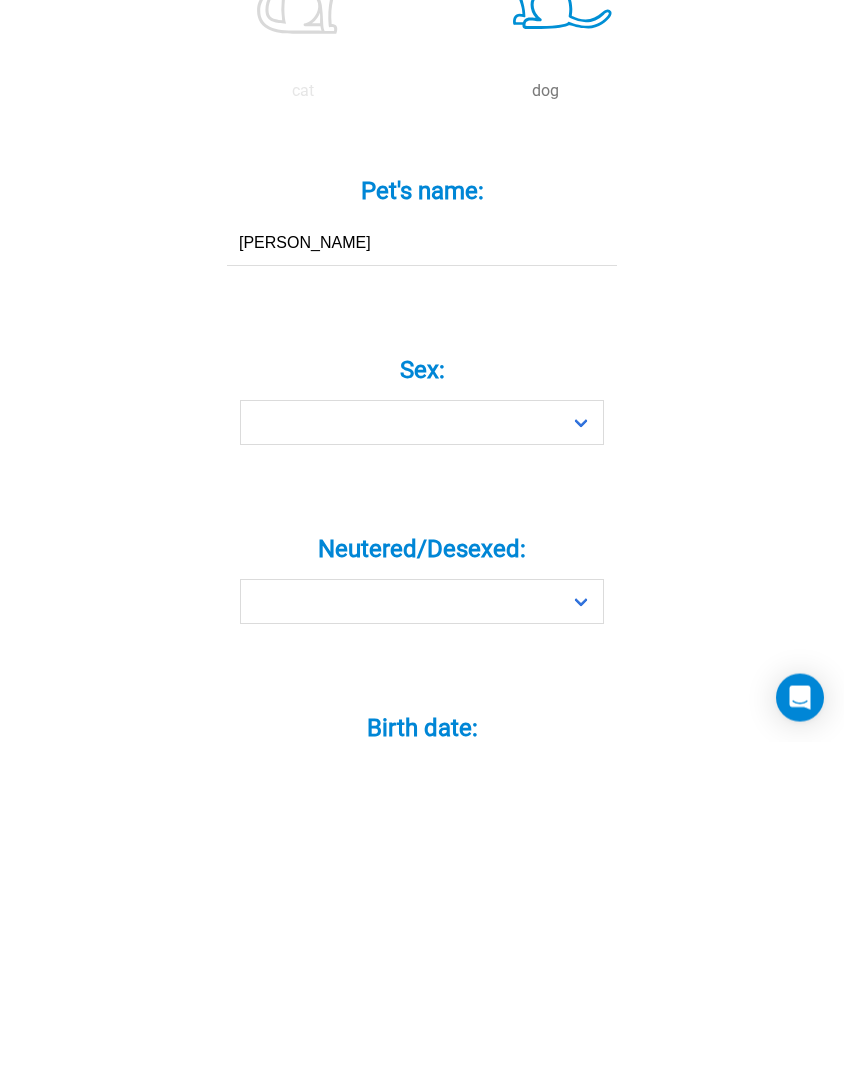 scroll, scrollTop: 362, scrollLeft: 0, axis: vertical 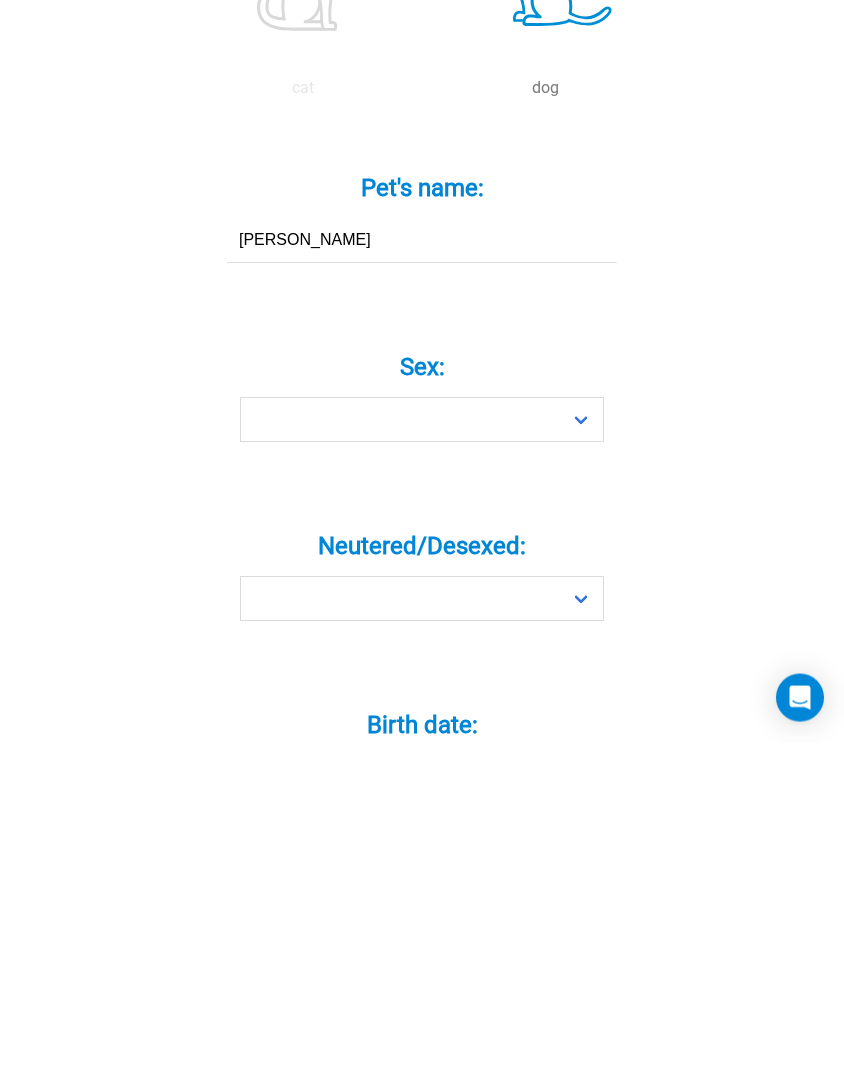 type on "Heidi" 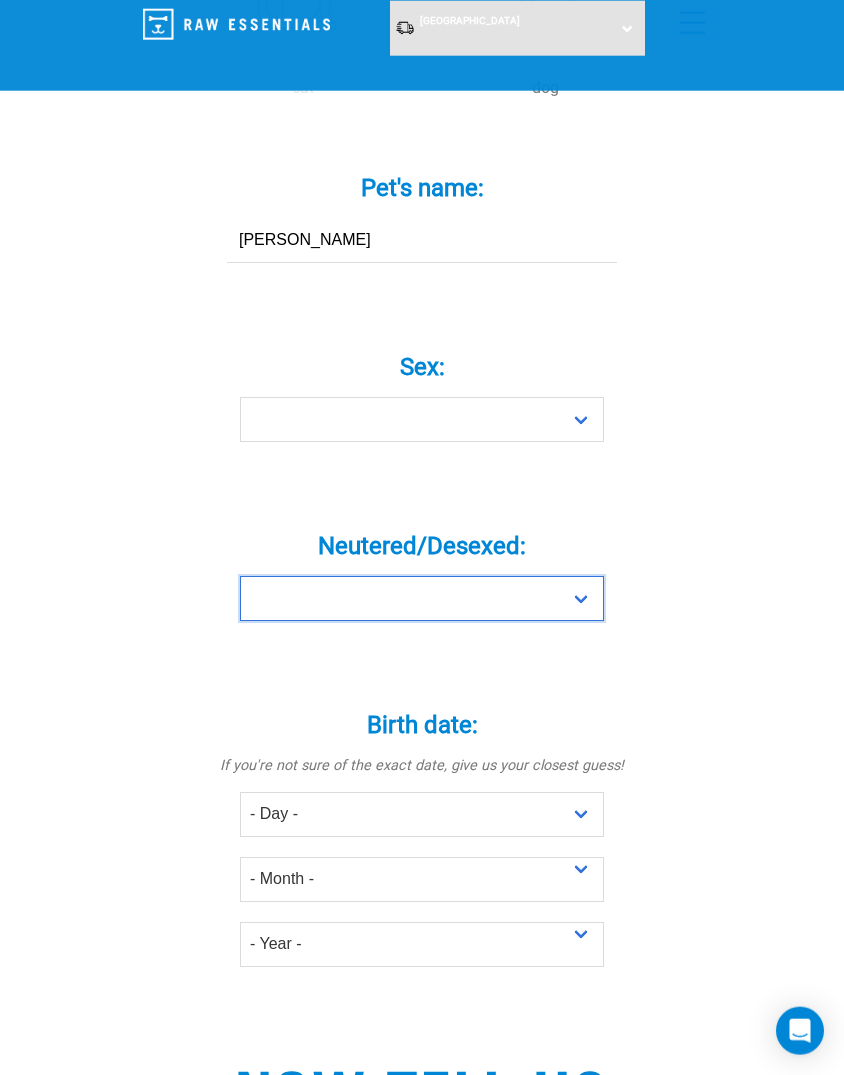 click on "Yes
No" at bounding box center [422, 598] 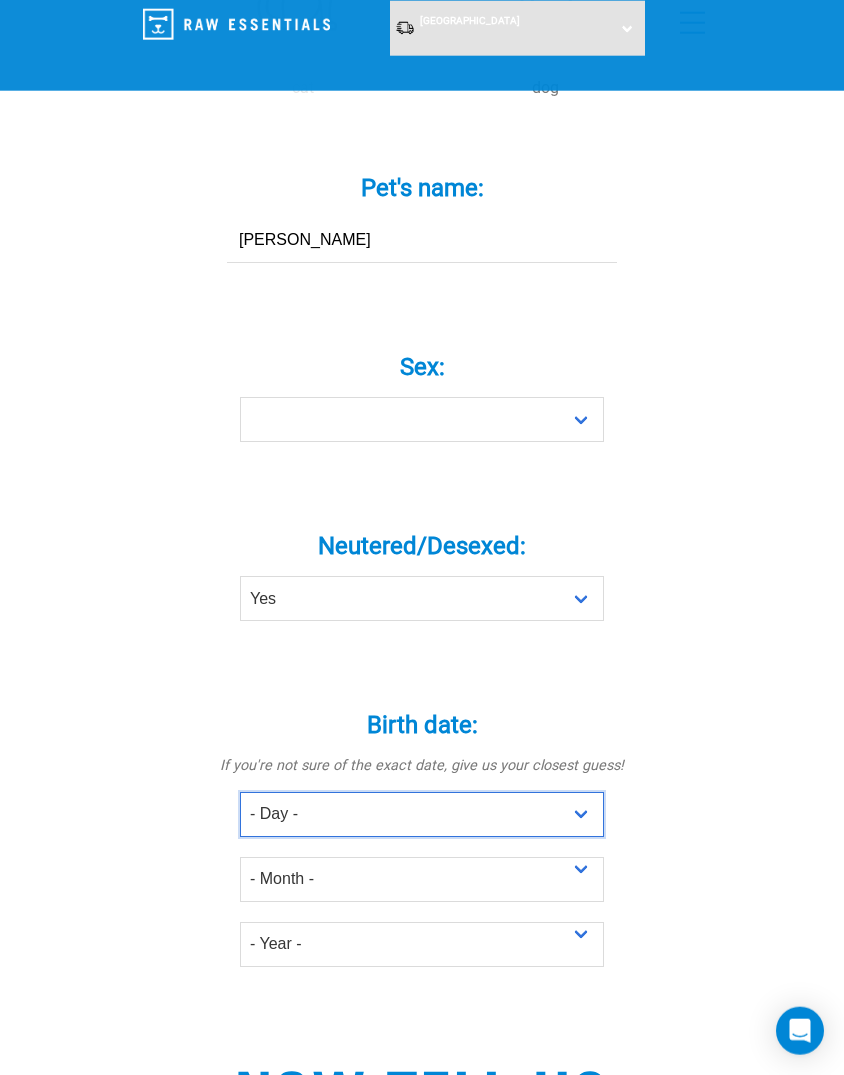 click on "- Day -
1
2
3
4
5
6
7
8
9
10 11 12 13 14 15 16 17 18 19 20 21 22 23 24 25 26 27" at bounding box center (422, 814) 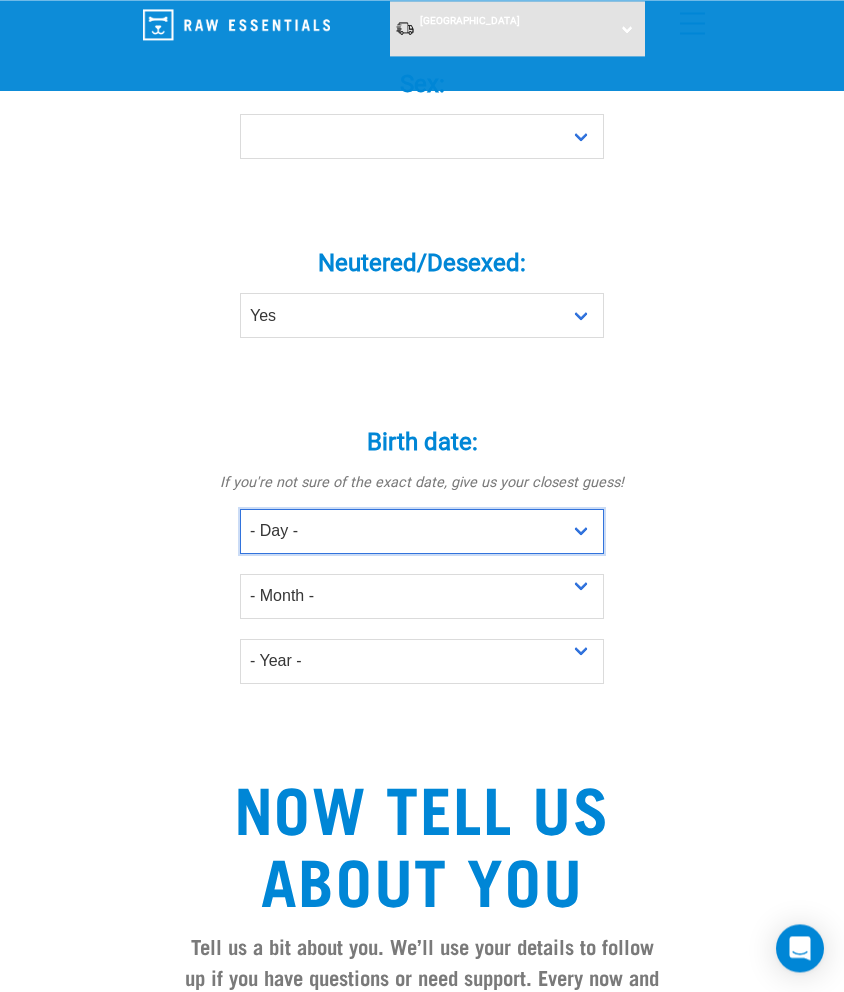 scroll, scrollTop: 978, scrollLeft: 0, axis: vertical 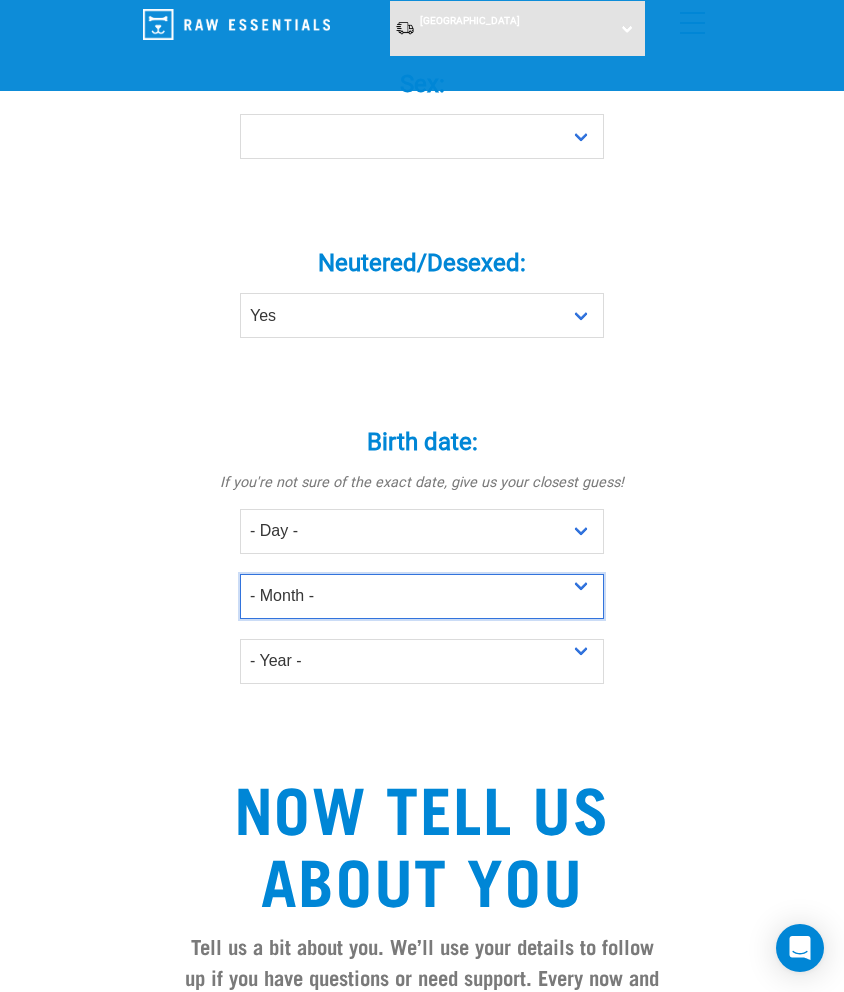 click on "- Month -
January
February
March
April
May
June July August September October November December" at bounding box center [422, 596] 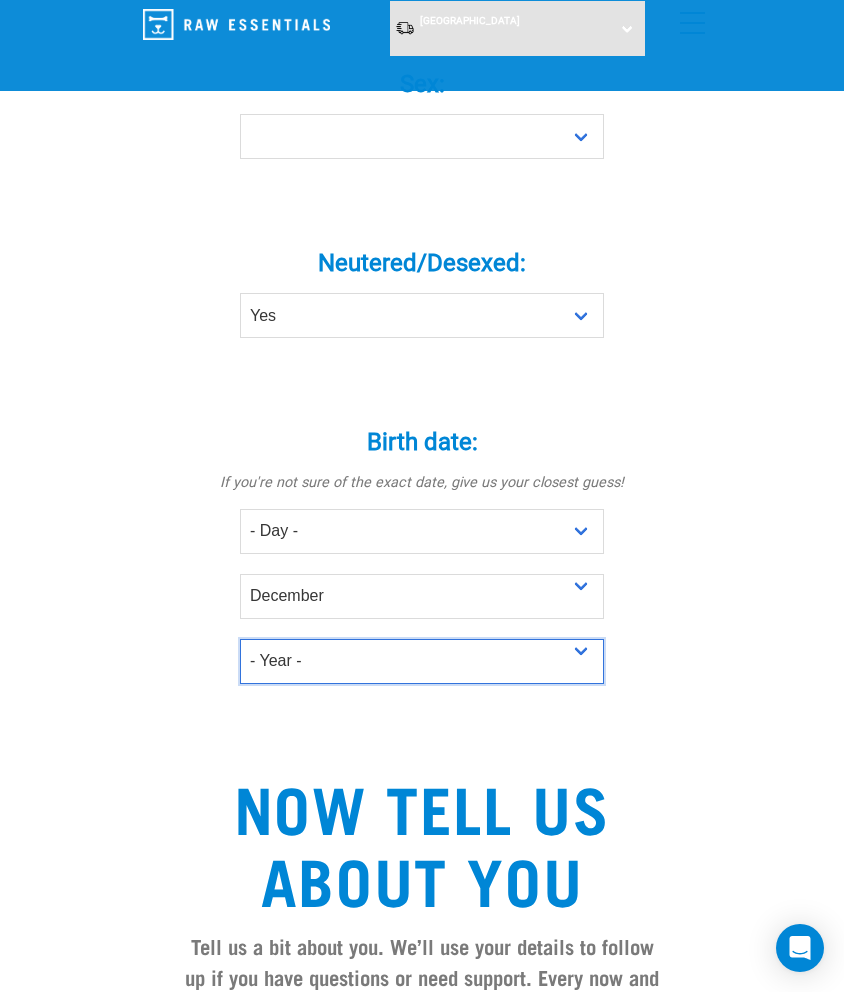 click on "- Year -
2025
2024
2023
2022
2021
2020
2019 2018 2017 2016 2015 2014 2013" at bounding box center (422, 661) 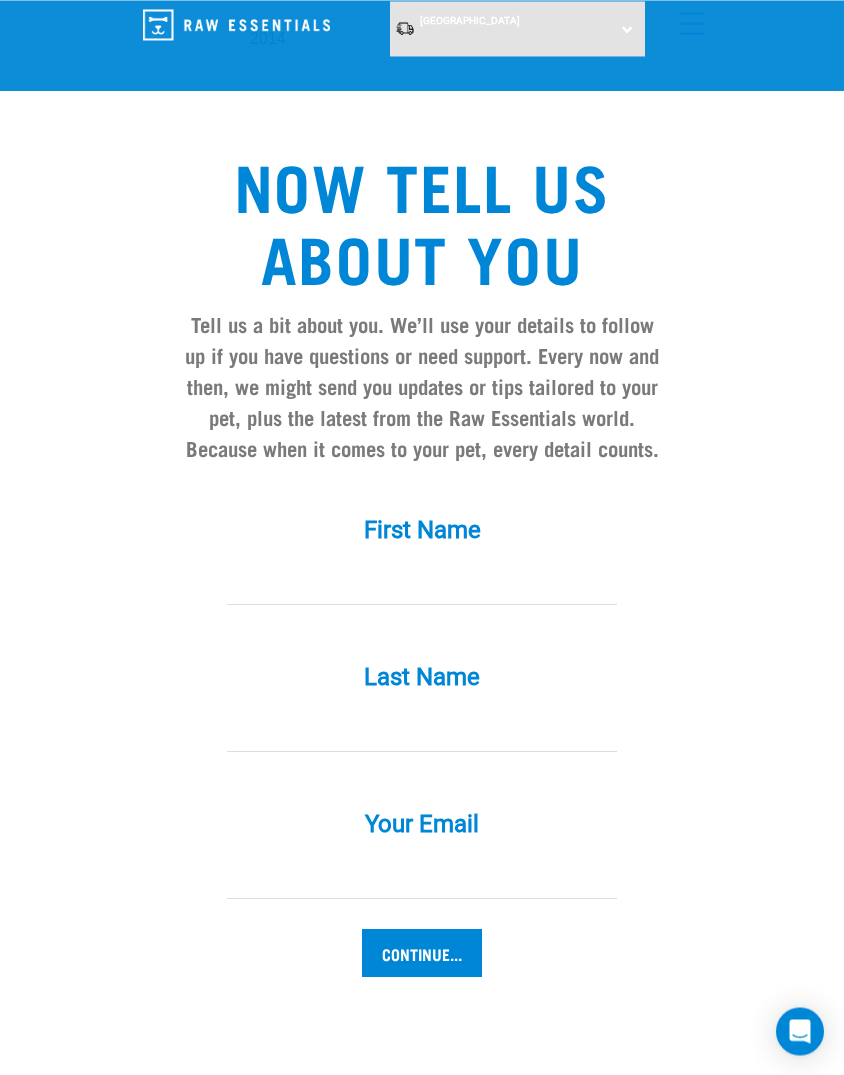 click on "First Name *" at bounding box center (422, 546) 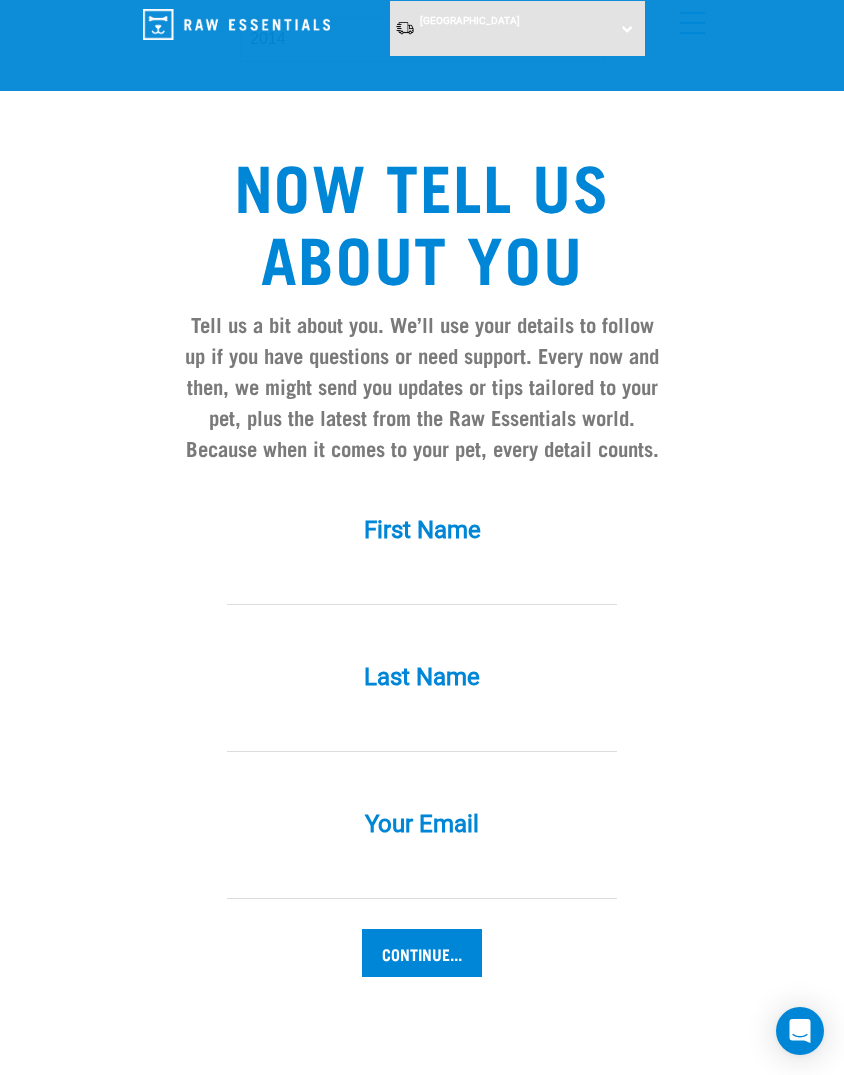 click at bounding box center [422, 582] 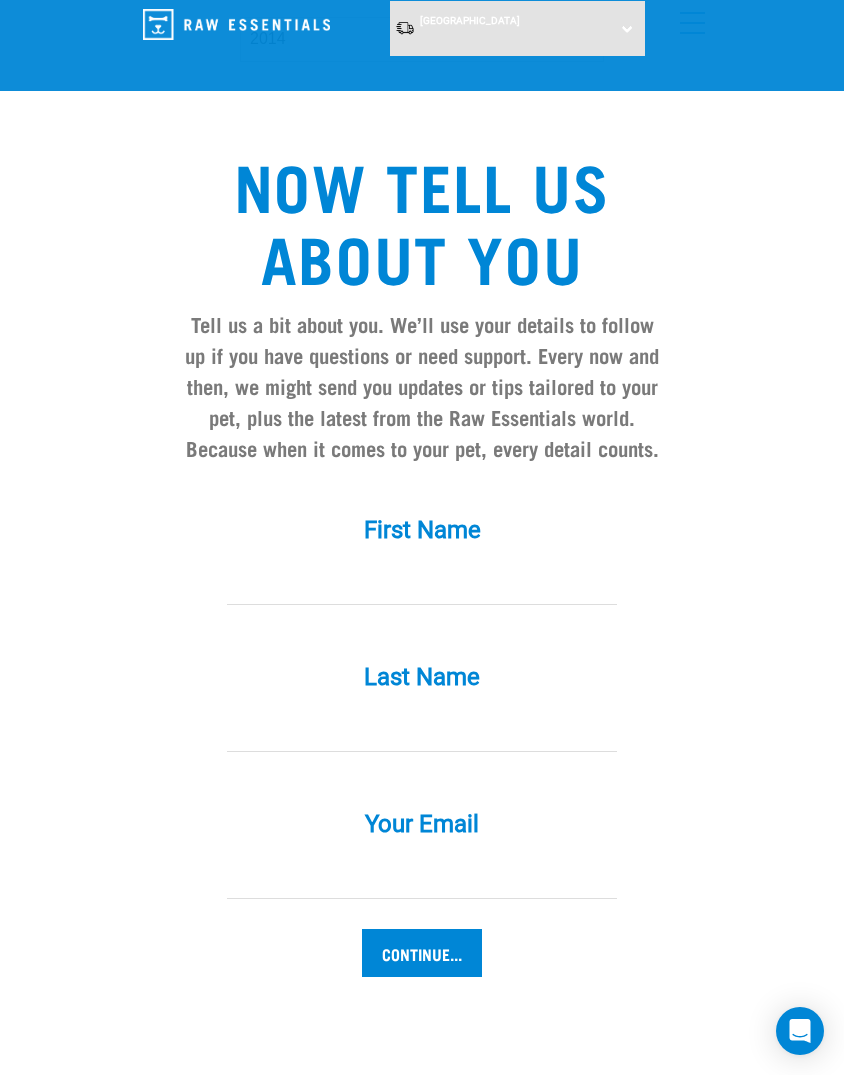 type on "anniewright1939@icloud.com" 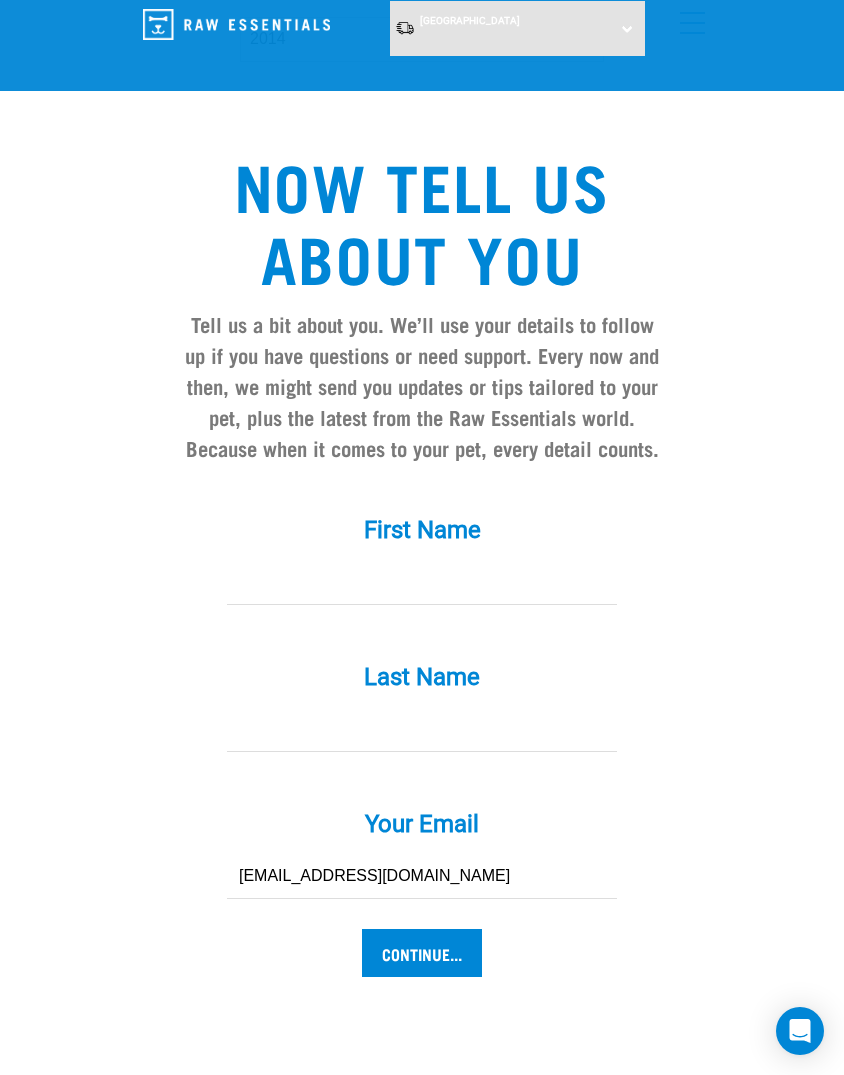 type on "Wright" 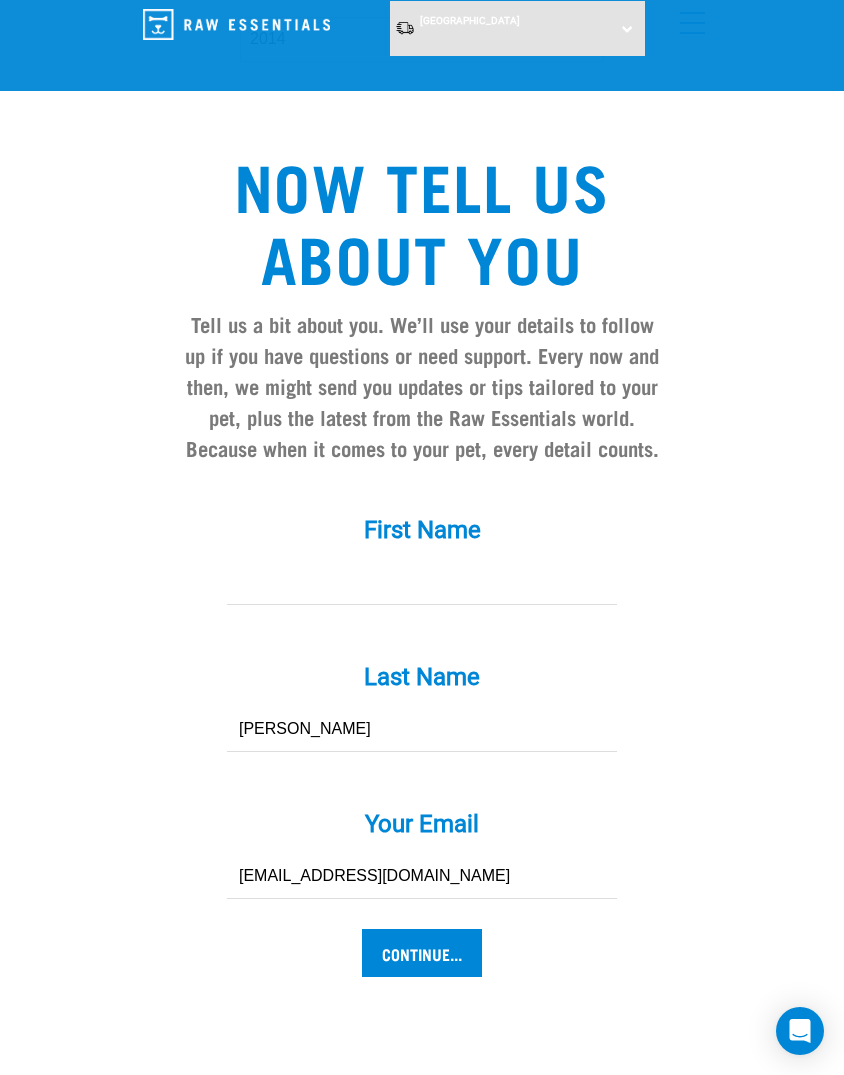 type on "Anne" 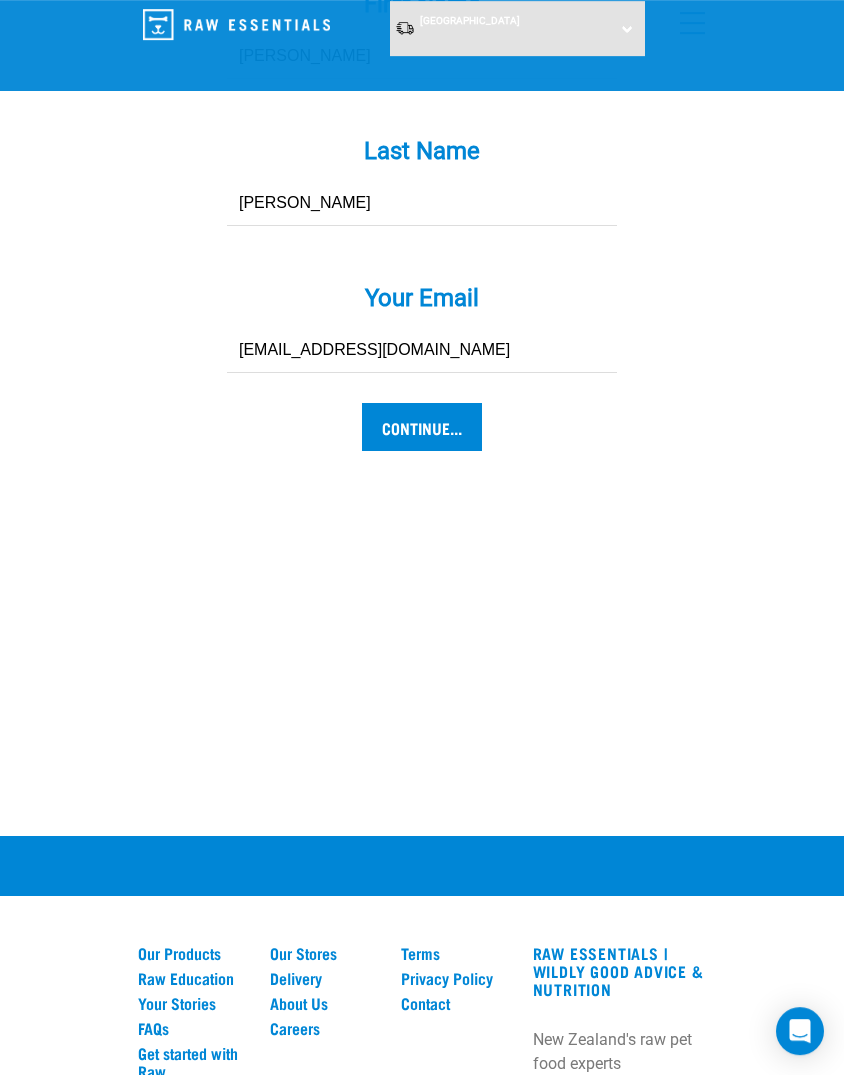 click on "Continue..." at bounding box center [422, 427] 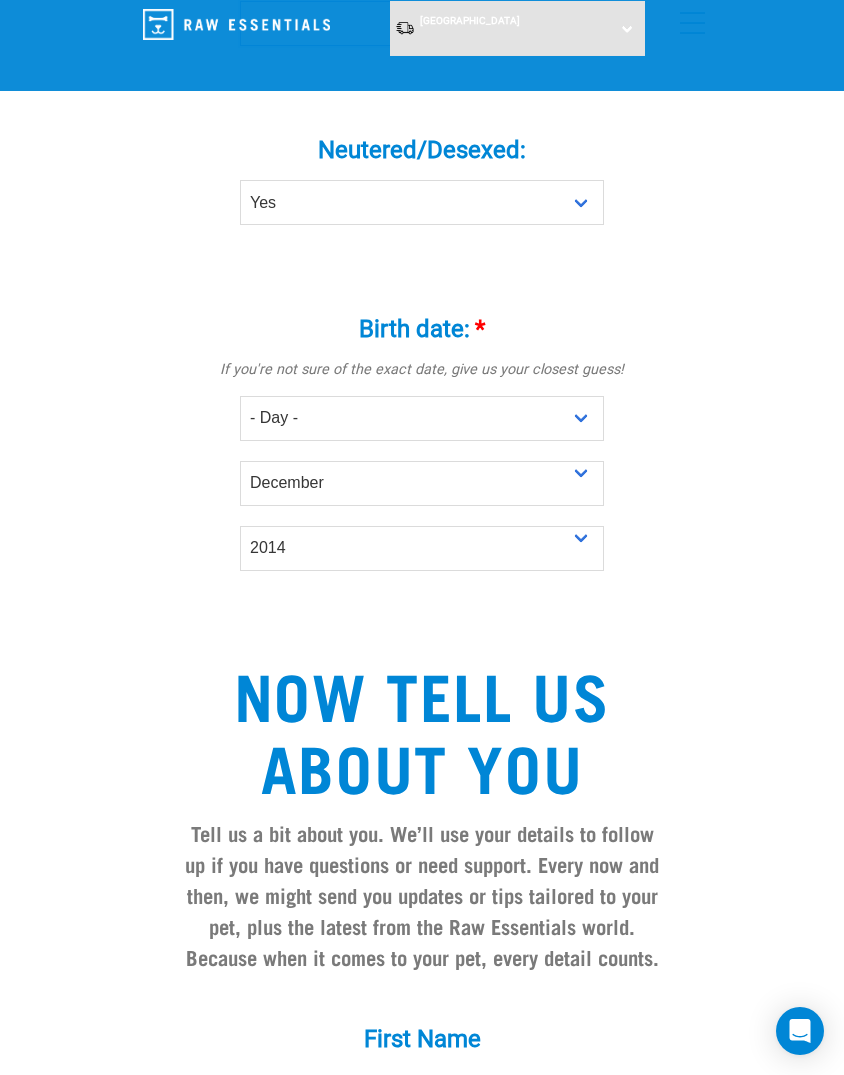 scroll, scrollTop: 1072, scrollLeft: 0, axis: vertical 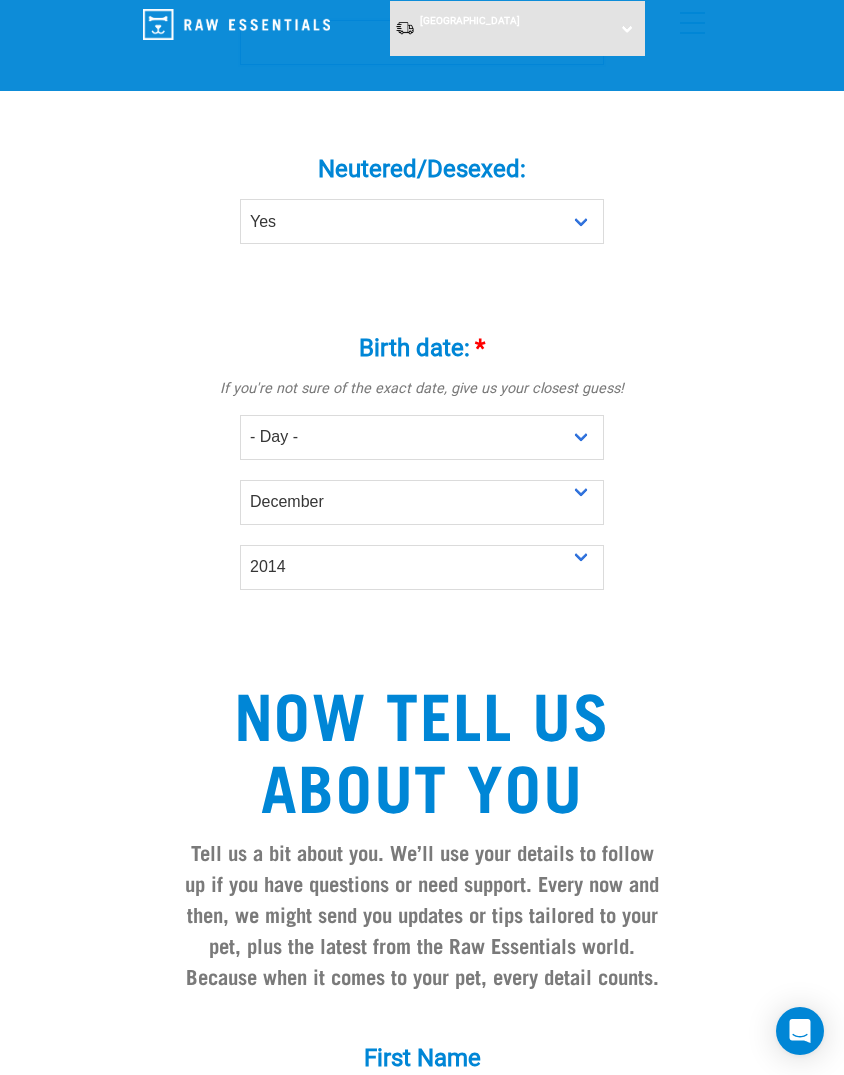 select on "girl" 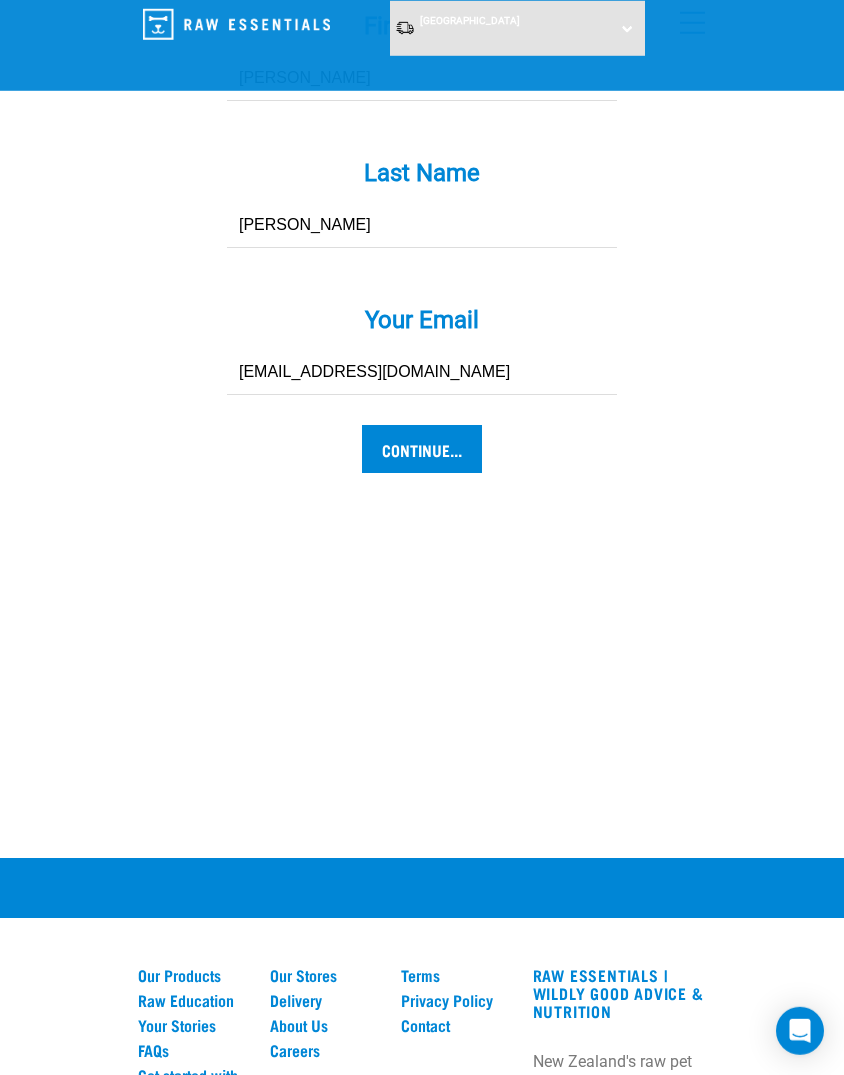 scroll, scrollTop: 2207, scrollLeft: 0, axis: vertical 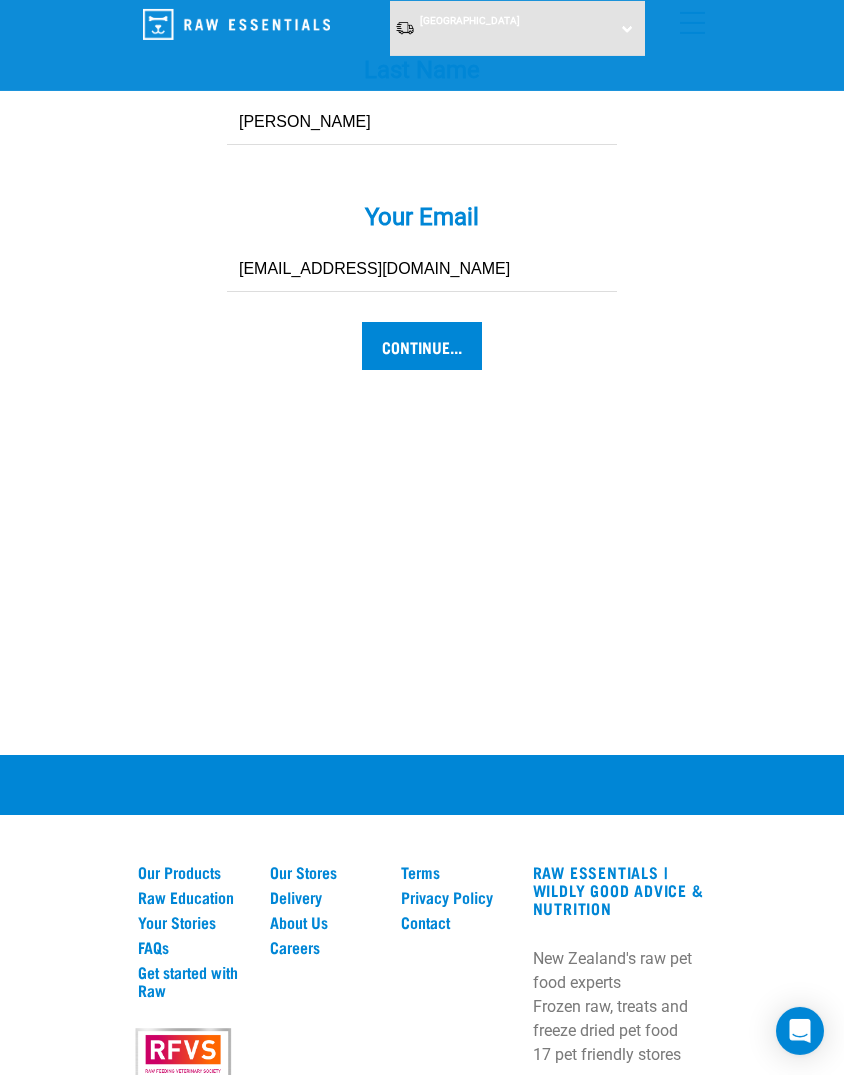 click on "Continue..." at bounding box center (422, 346) 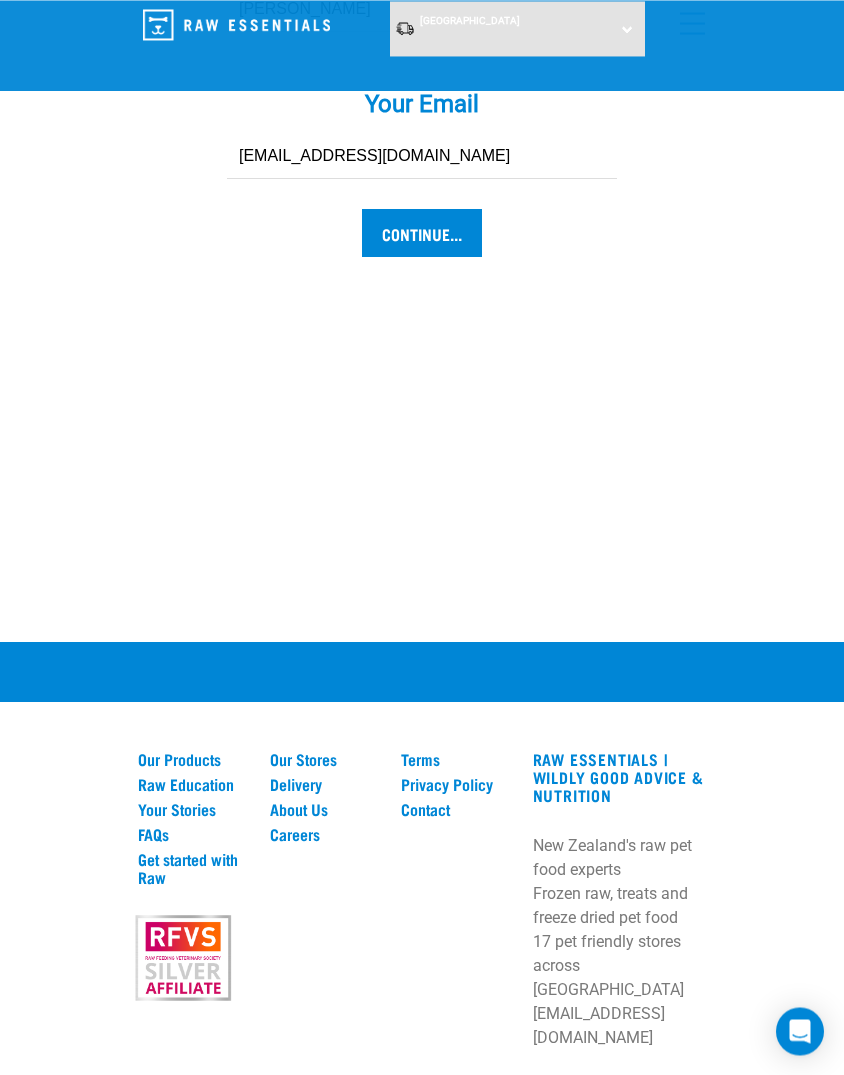 scroll, scrollTop: 2322, scrollLeft: 0, axis: vertical 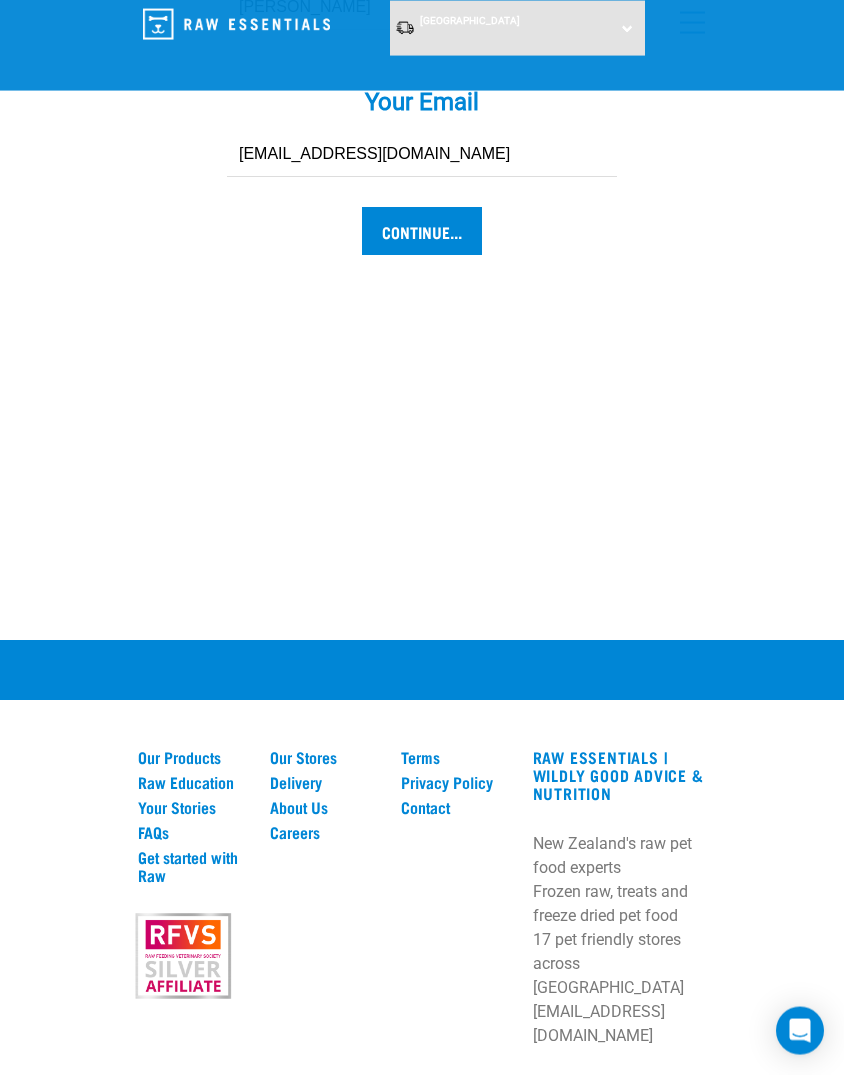 click on "Continue..." at bounding box center (422, 231) 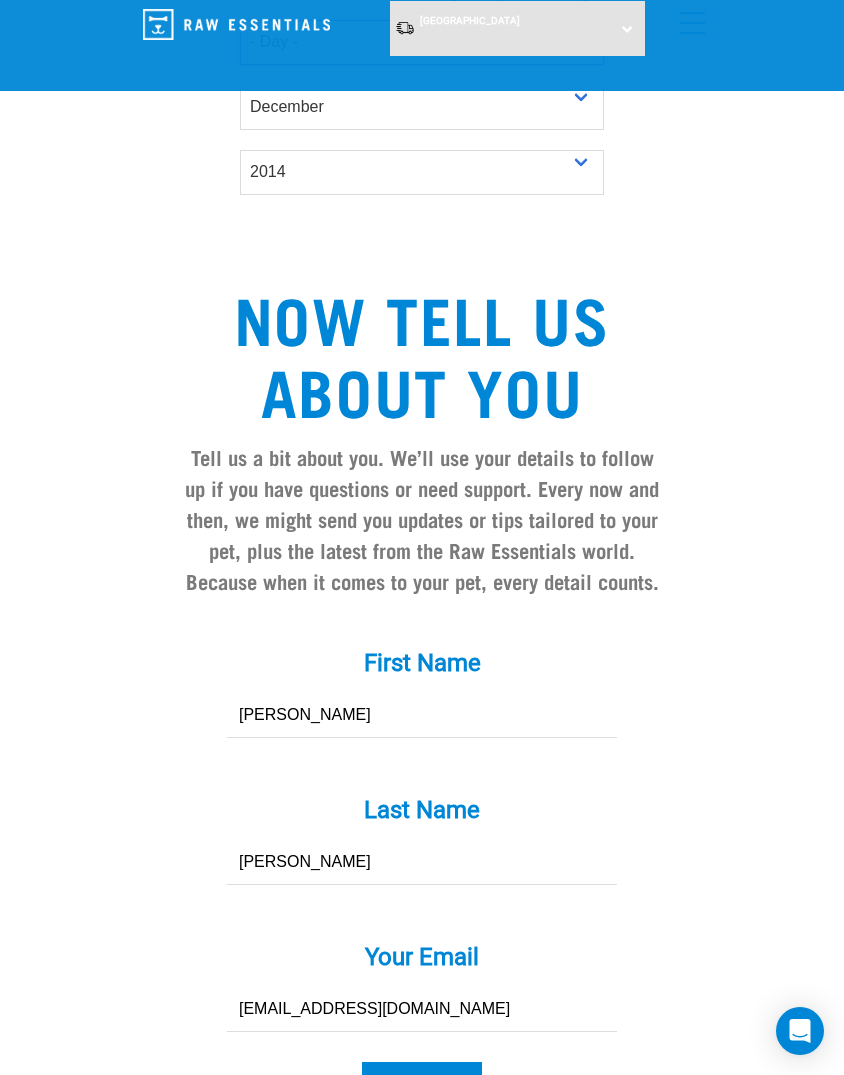 scroll, scrollTop: 1466, scrollLeft: 0, axis: vertical 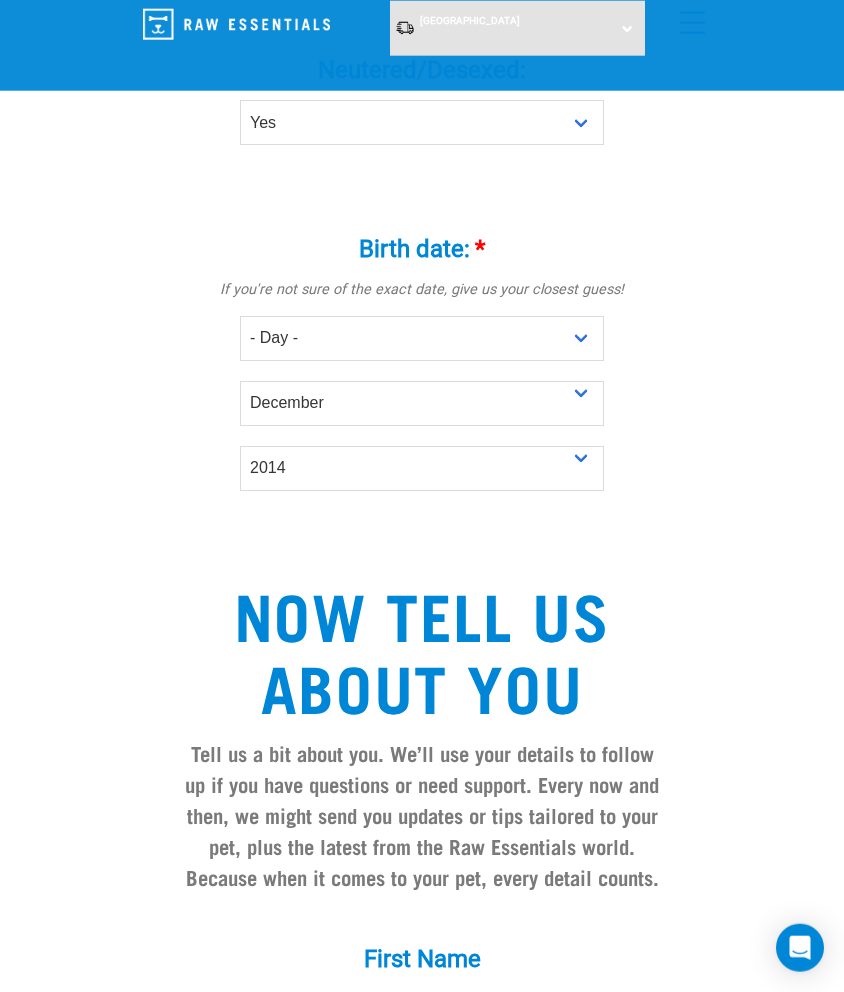 click on "Nationwide frozen delivery available now!  Learn more .
Delivery
Stores
About Us
Contact" at bounding box center [422, 129] 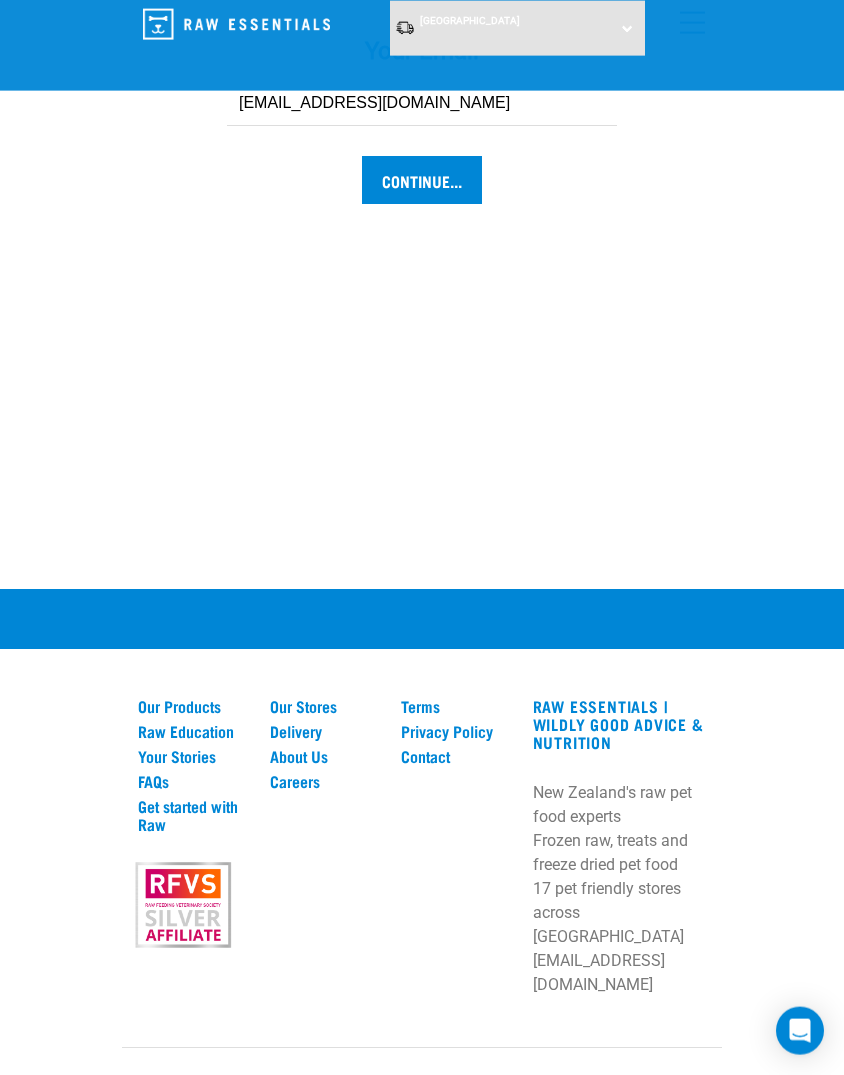 scroll, scrollTop: 2373, scrollLeft: 0, axis: vertical 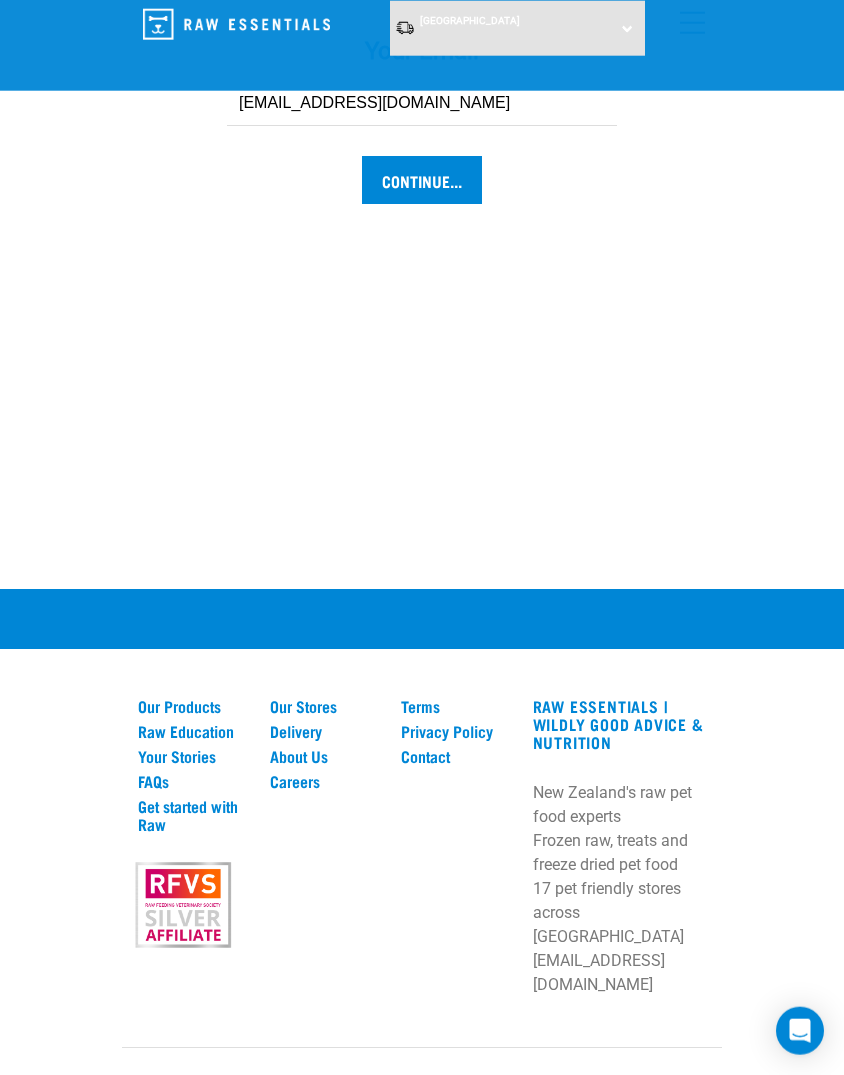 click on "Delivery" at bounding box center [324, 731] 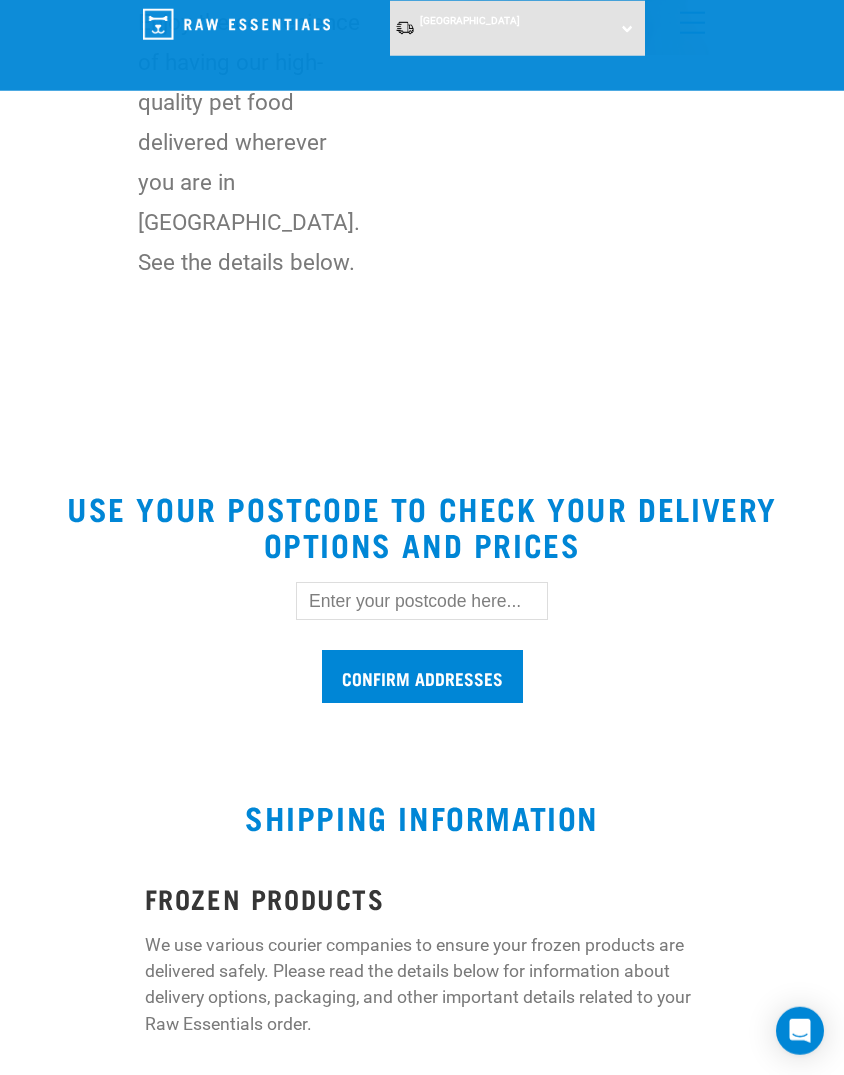 scroll, scrollTop: 453, scrollLeft: 0, axis: vertical 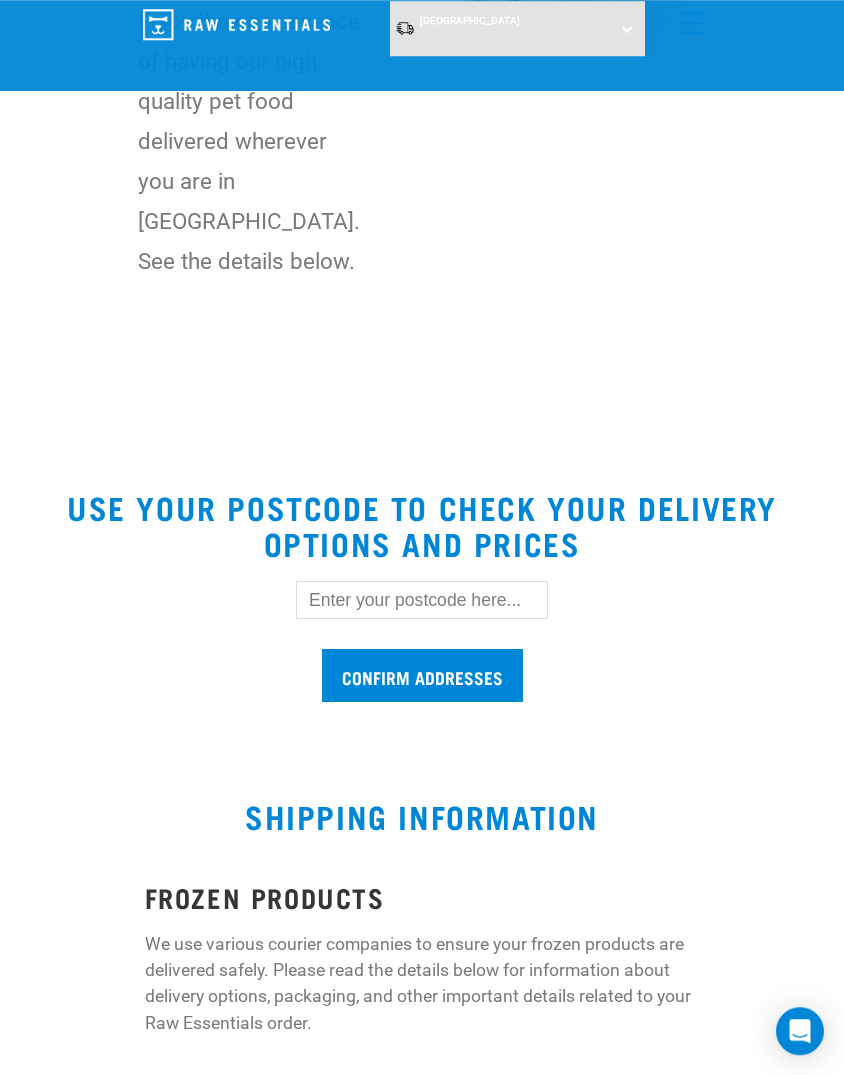 click at bounding box center (422, 600) 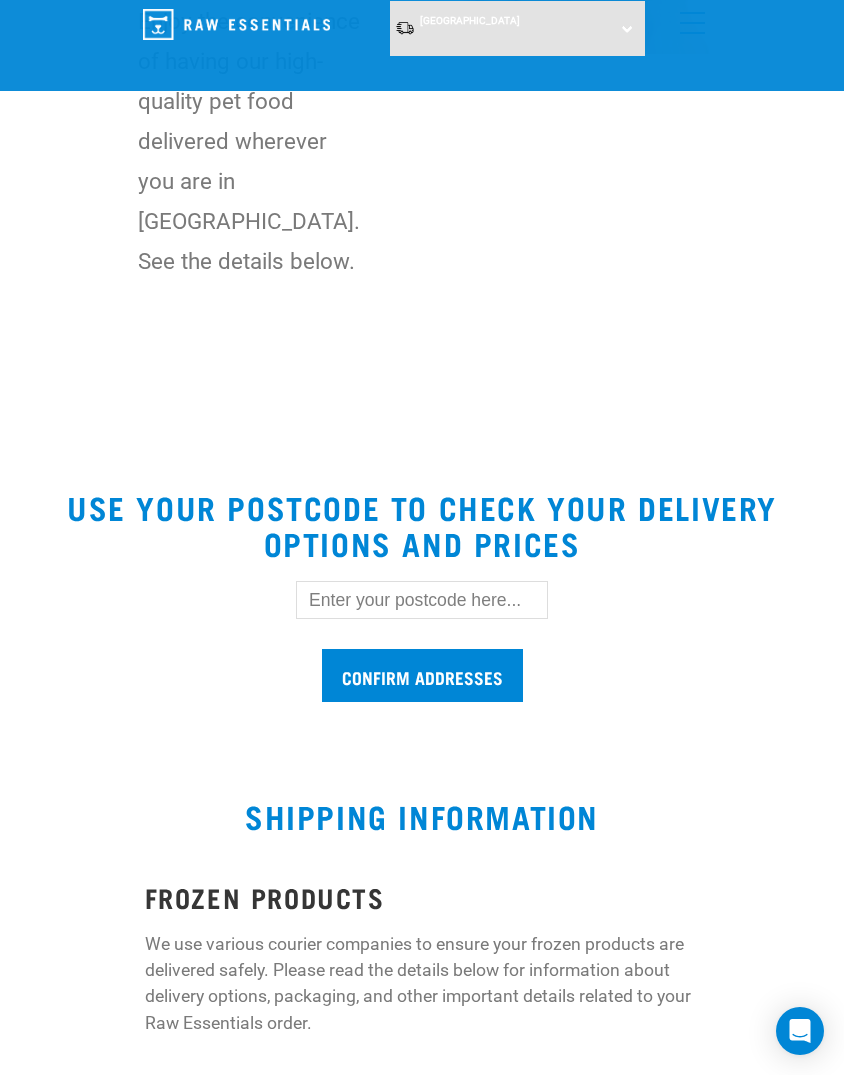 type on "3197" 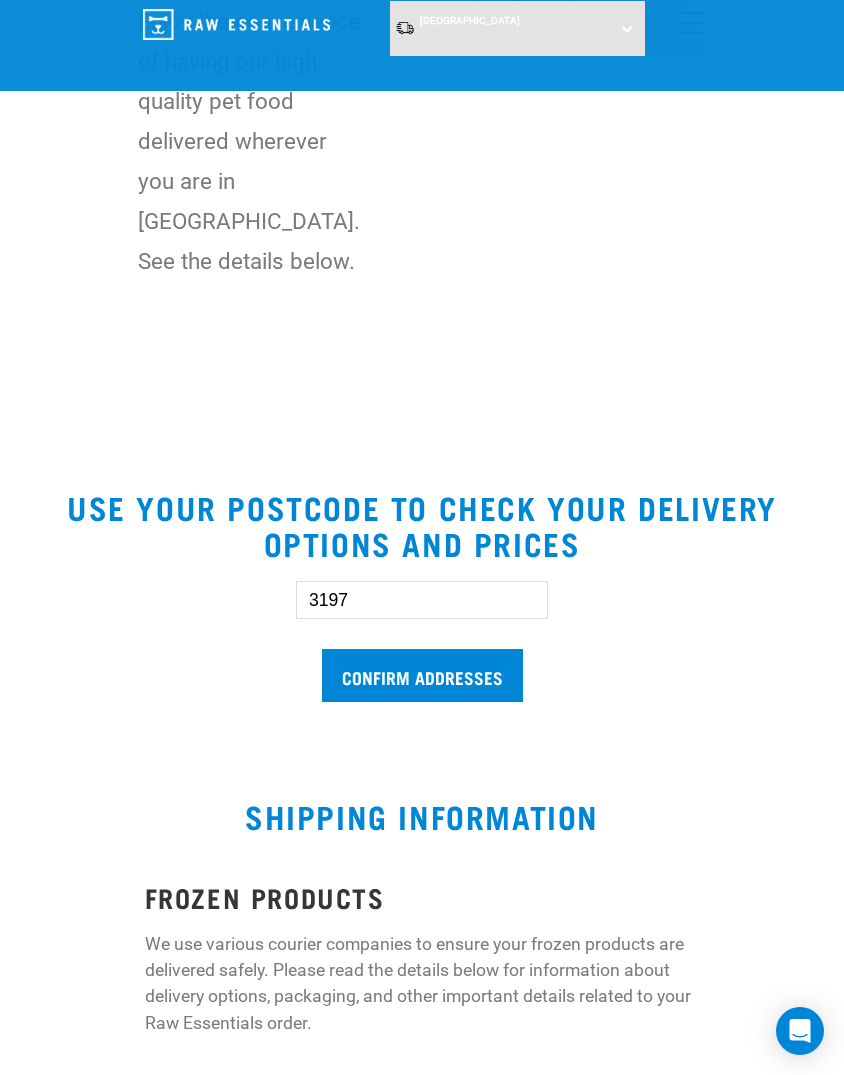 click on "Confirm addresses" at bounding box center (422, 675) 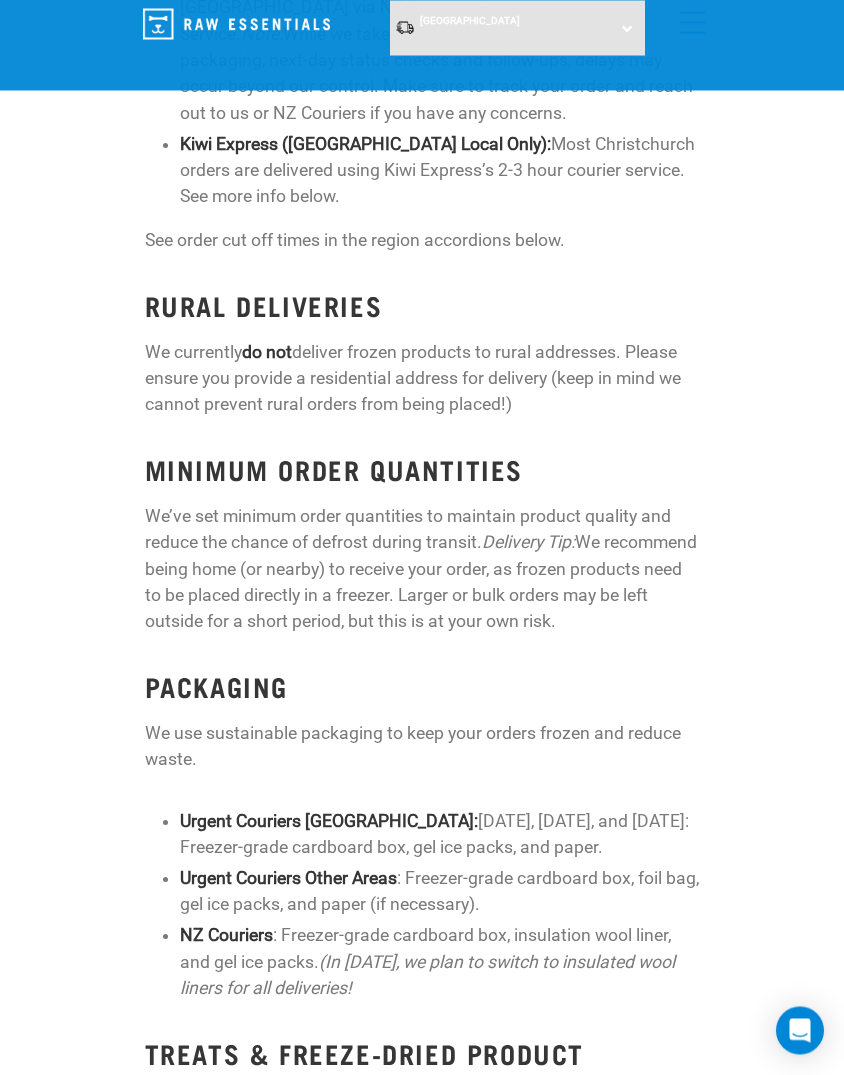 scroll, scrollTop: 2694, scrollLeft: 0, axis: vertical 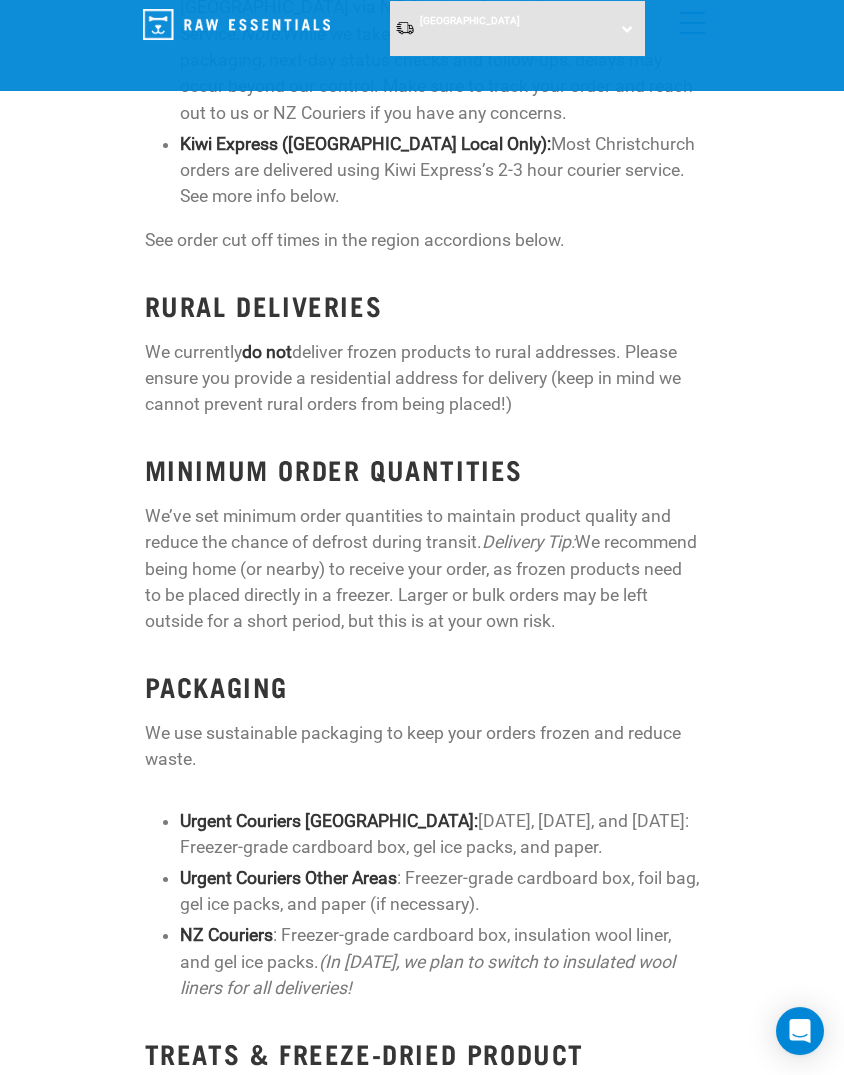 click on "FROZEN PRODUCTS
We use various courier companies to ensure your frozen products are delivered safely. Please read the details below for information about delivery options, packaging, and other important details related to your Raw Essentials order.
Urgent Couriers:  We deliver to most areas in [GEOGRAPHIC_DATA], [GEOGRAPHIC_DATA], [GEOGRAPHIC_DATA], [GEOGRAPHIC_DATA] and [GEOGRAPHIC_DATA]. See more info below. NZ Couriers:  We now deliver across North and [GEOGRAPHIC_DATA] via NZ Couriers Overnight Service.  Note:  While we take every precaution with thorough packaging, next-day status checks and follow-ups, delays may occur beyond our control. Make sure to track your order and reach out to us or NZ Couriers if you have any concerns. Kiwi Express ([GEOGRAPHIC_DATA] Local Only):  Most Christchurch orders are delivered using Kiwi Express’s 2-3 hour courier service. See more info below.
See order cut off times in the region accordions below.
RURAL DELIVERIES
We currently  do not" at bounding box center (422, 573) 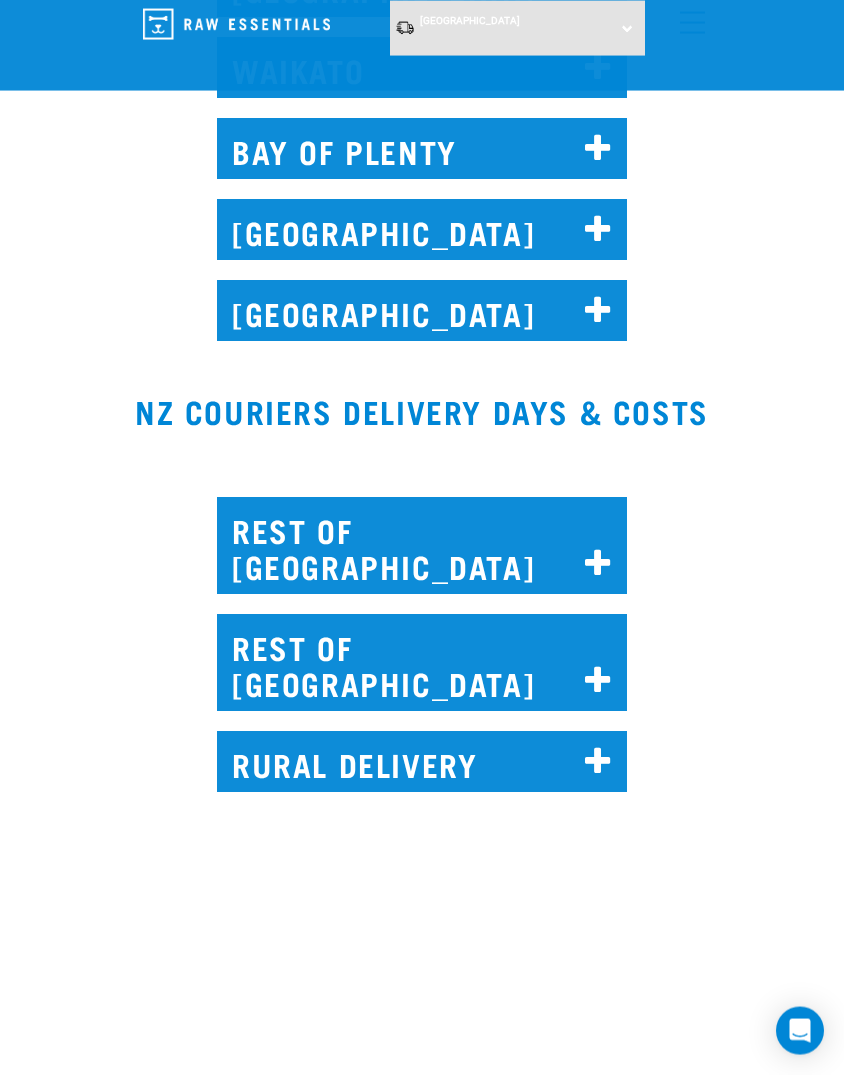scroll, scrollTop: 4532, scrollLeft: 0, axis: vertical 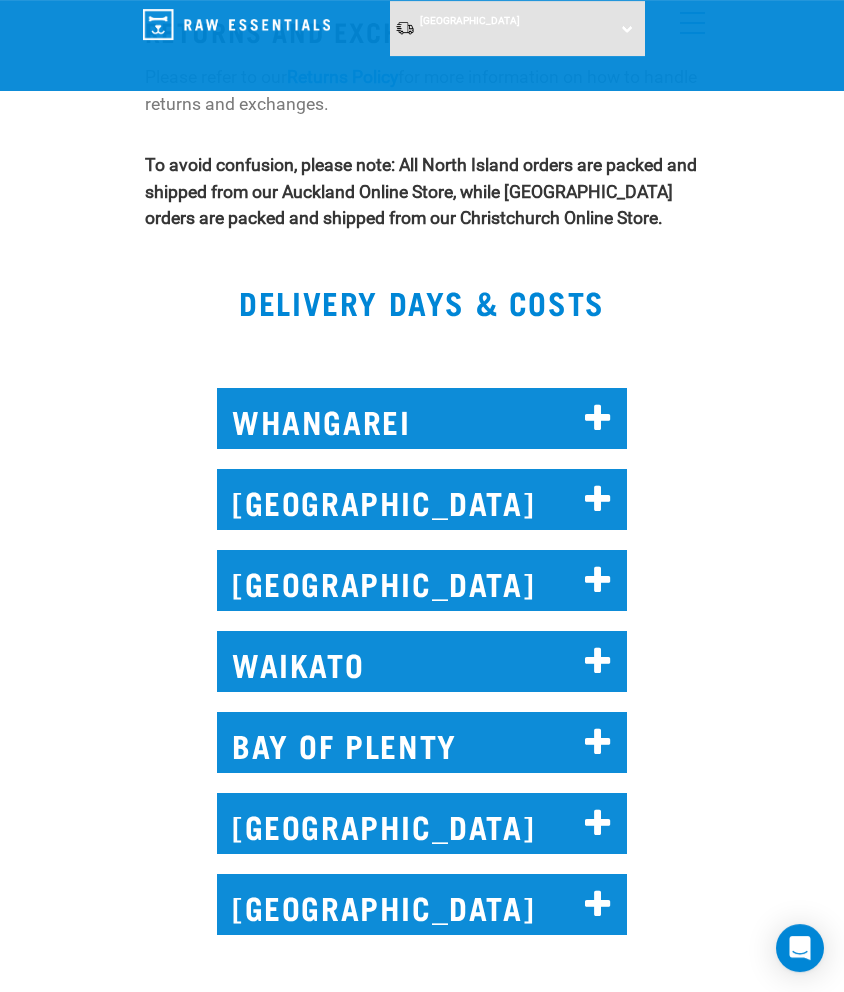 click on "BAY OF PLENTY" at bounding box center [422, 742] 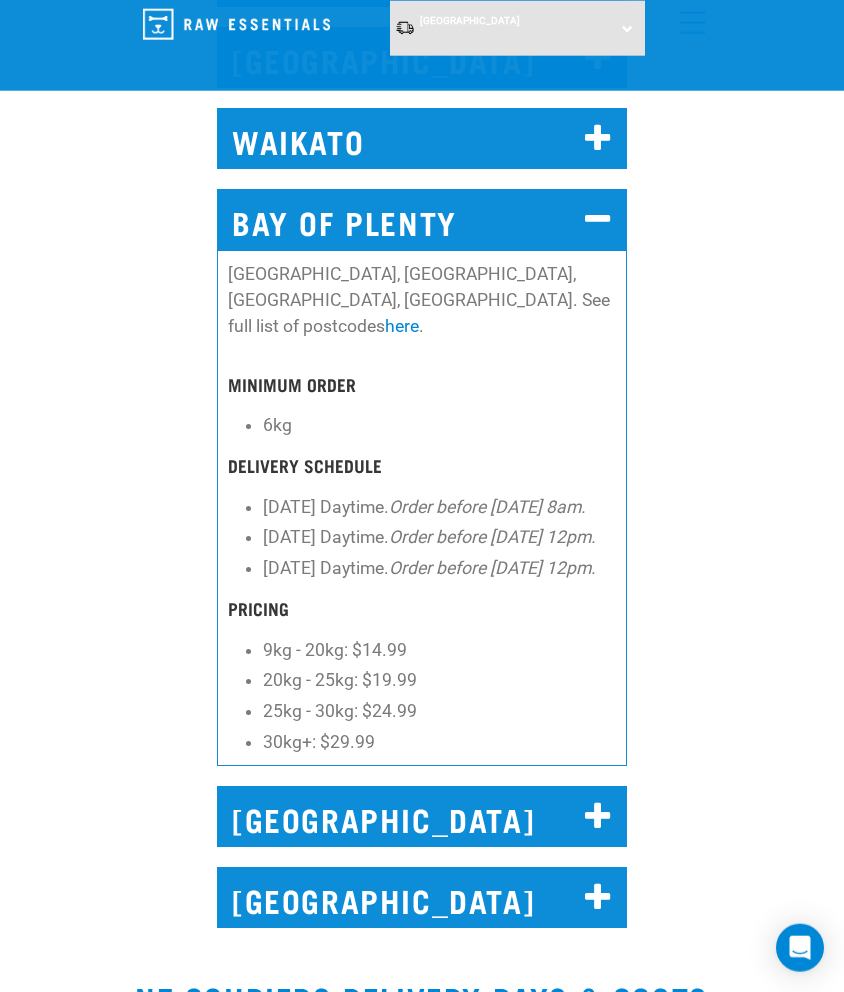scroll, scrollTop: 4461, scrollLeft: 0, axis: vertical 